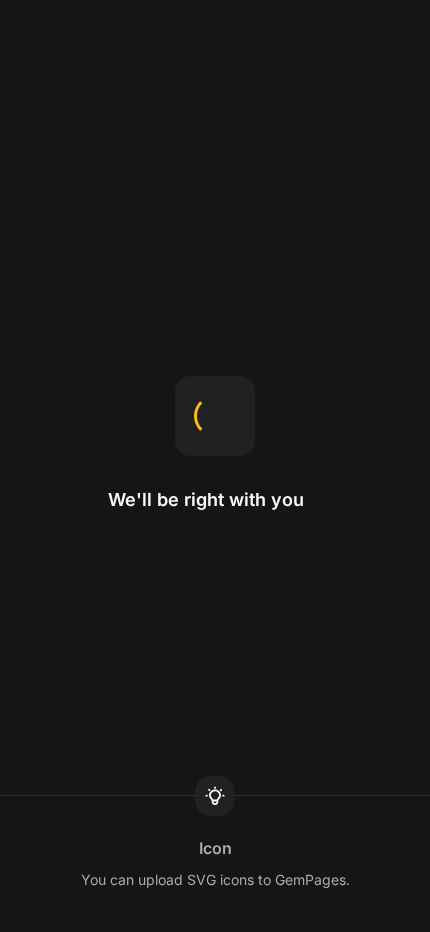 scroll, scrollTop: 0, scrollLeft: 0, axis: both 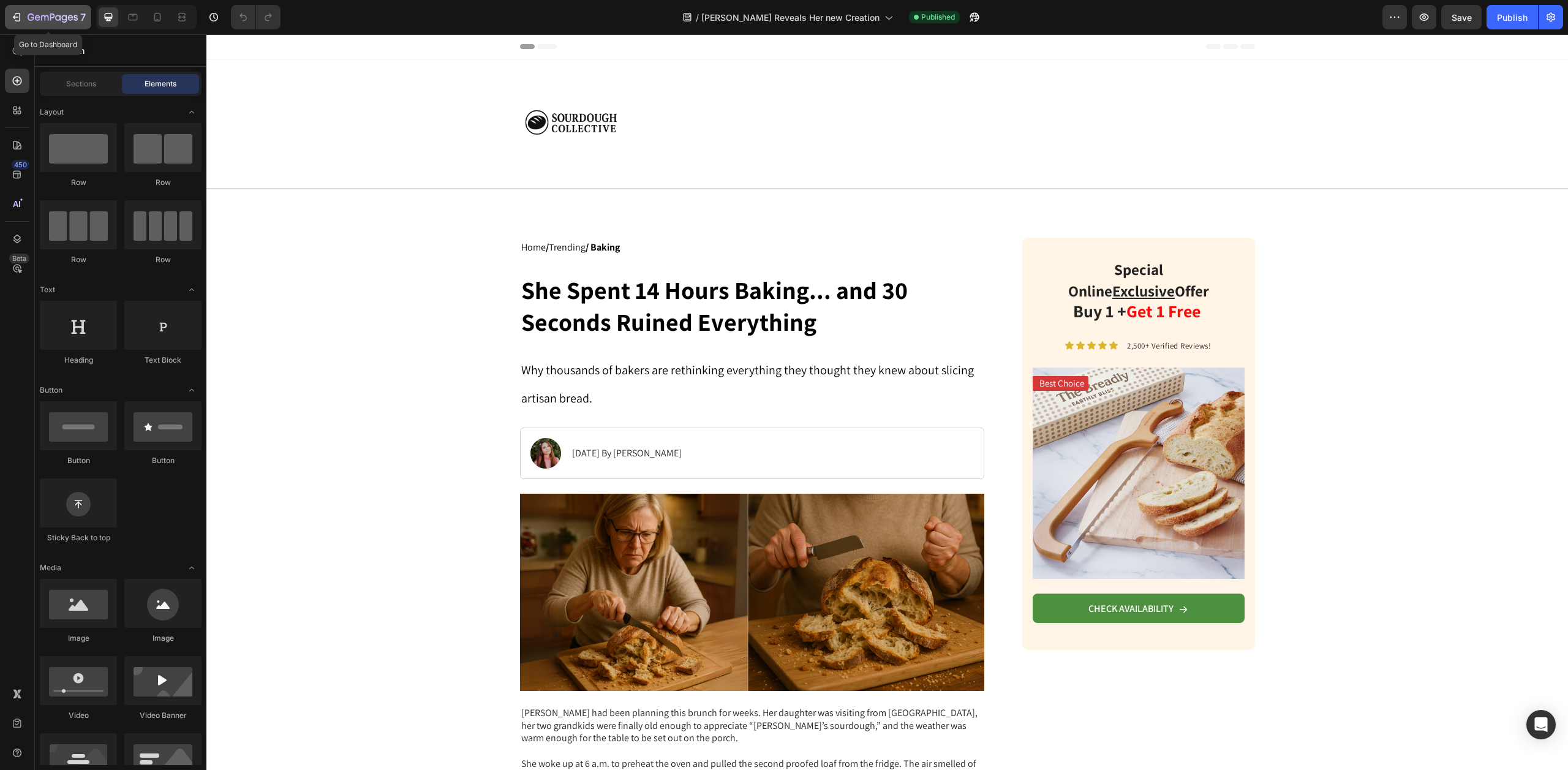 click on "7" 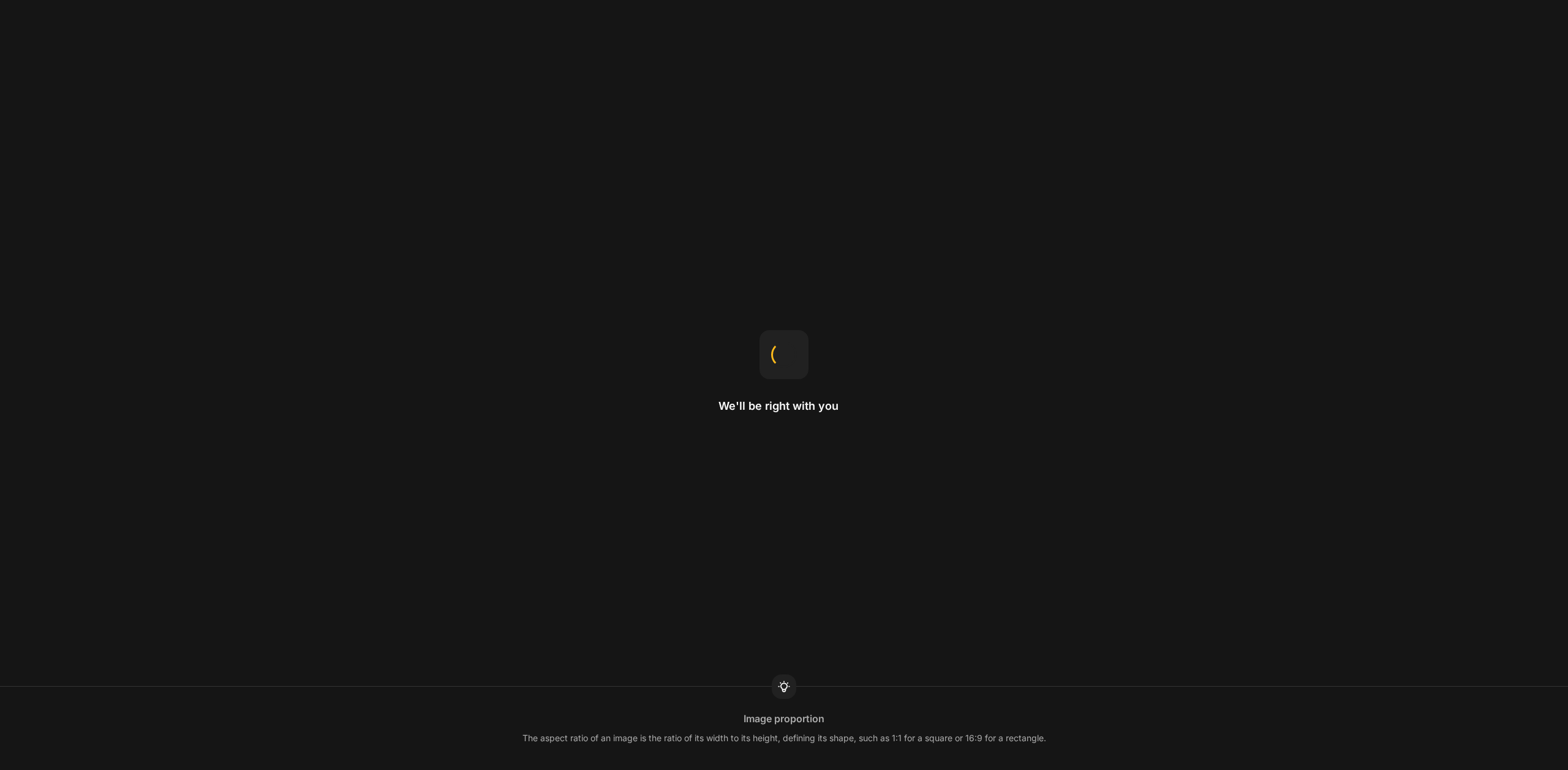 scroll, scrollTop: 0, scrollLeft: 0, axis: both 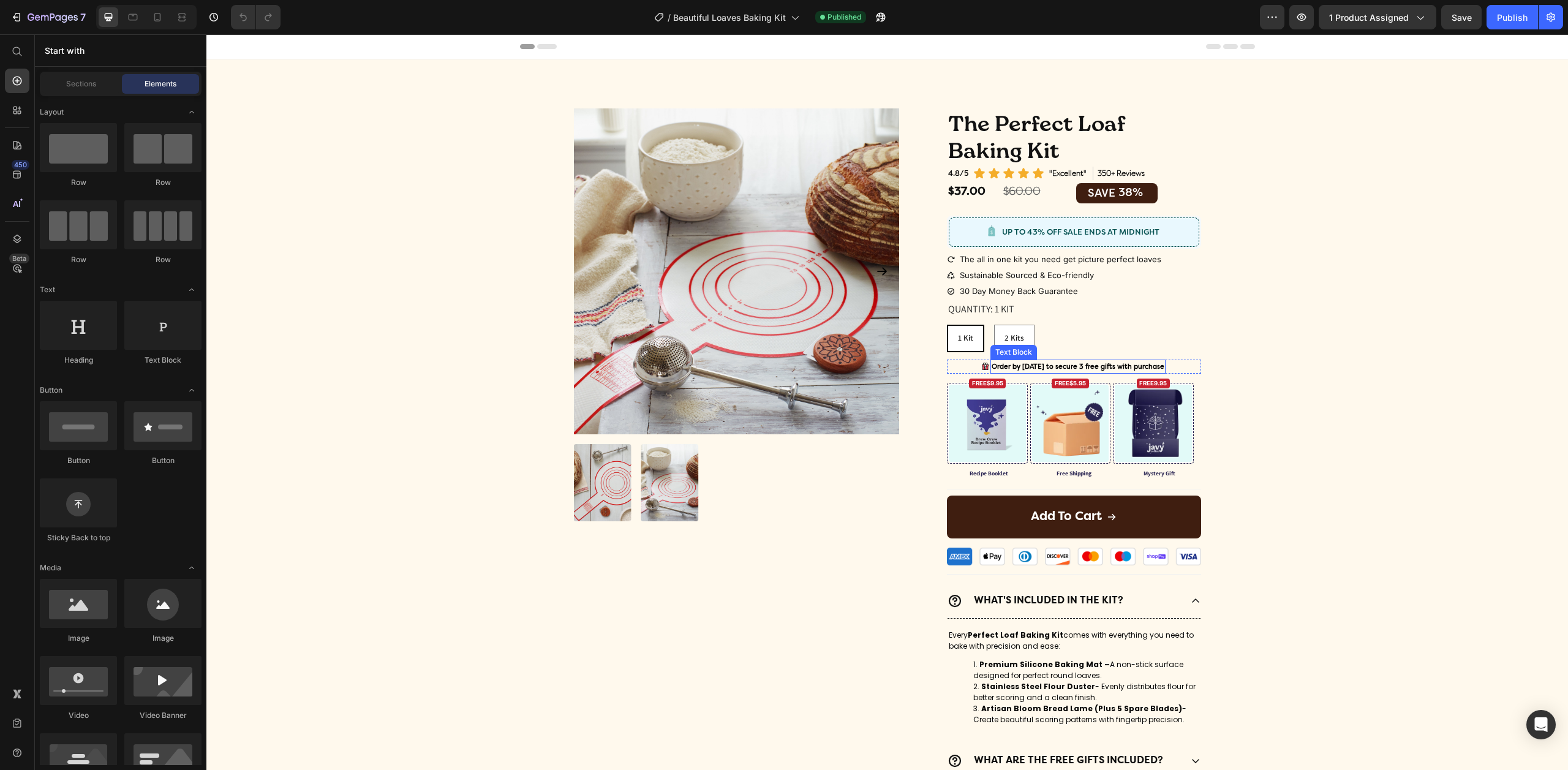 click on "Order by [DATE] to secure 3 free gifts with purchase" at bounding box center (1078, 366) 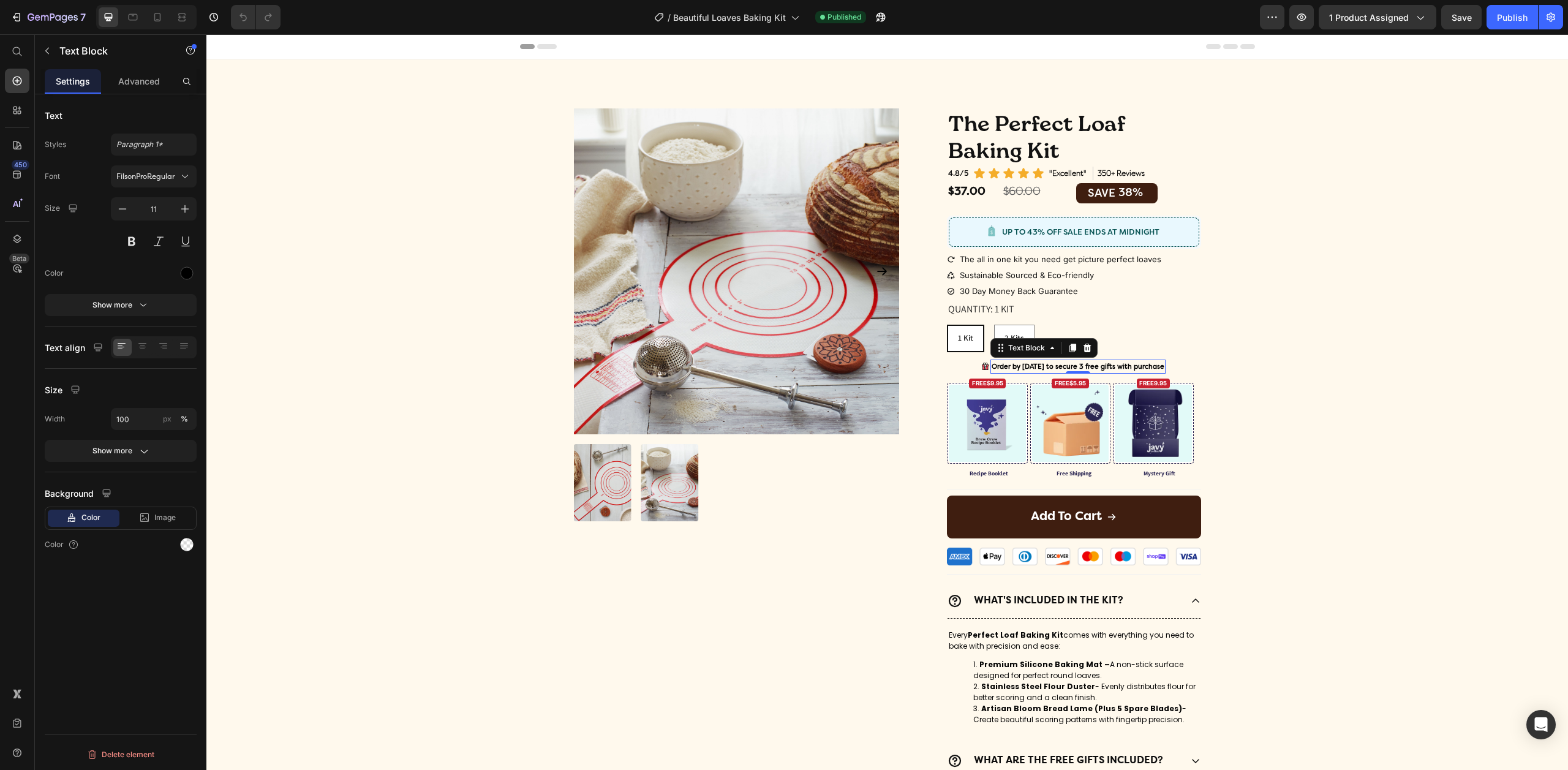 click on "Order by [DATE] to secure 3 free gifts with purchase" at bounding box center [1078, 366] 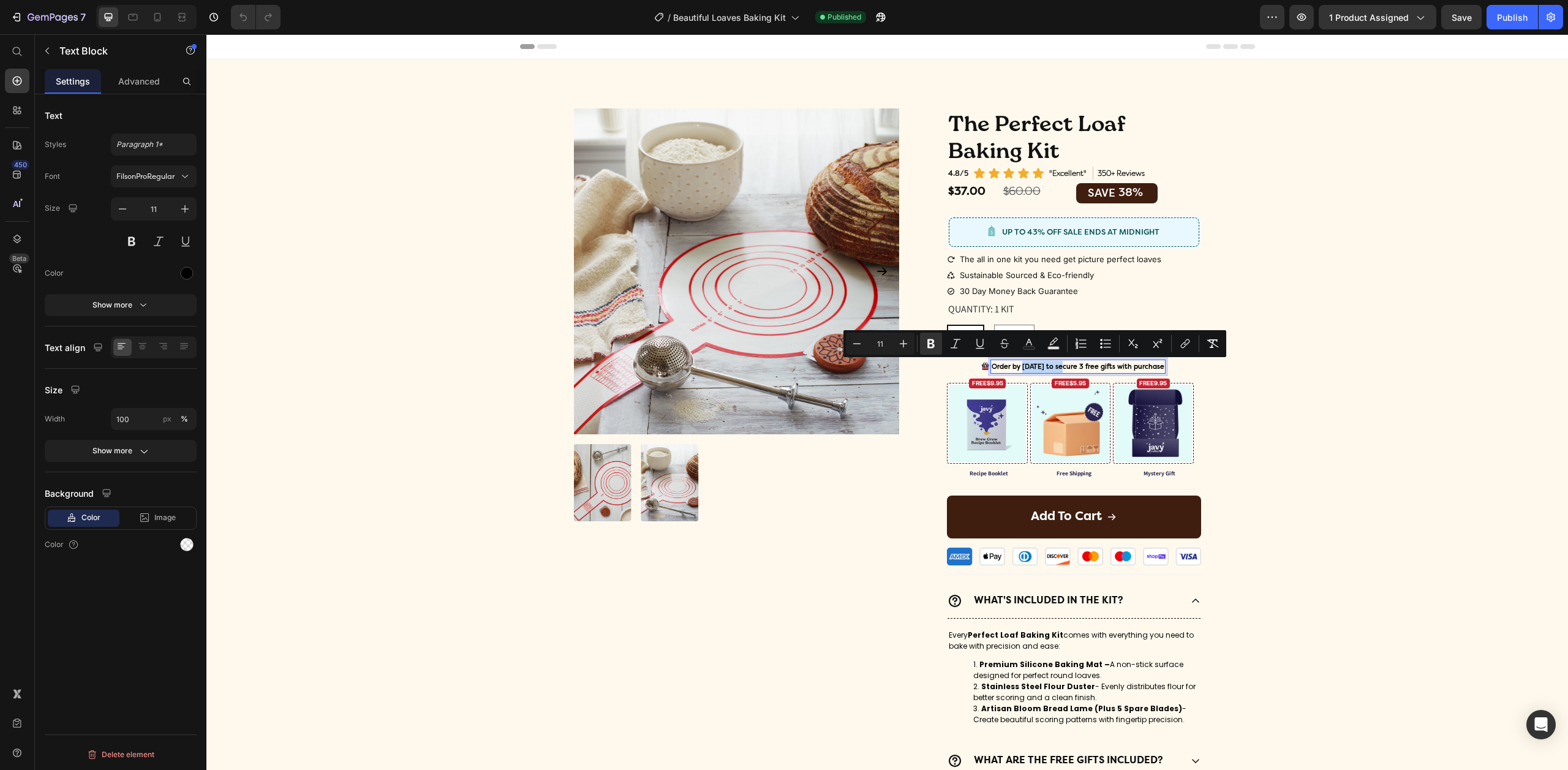 drag, startPoint x: 1017, startPoint y: 366, endPoint x: 1055, endPoint y: 367, distance: 38.013156 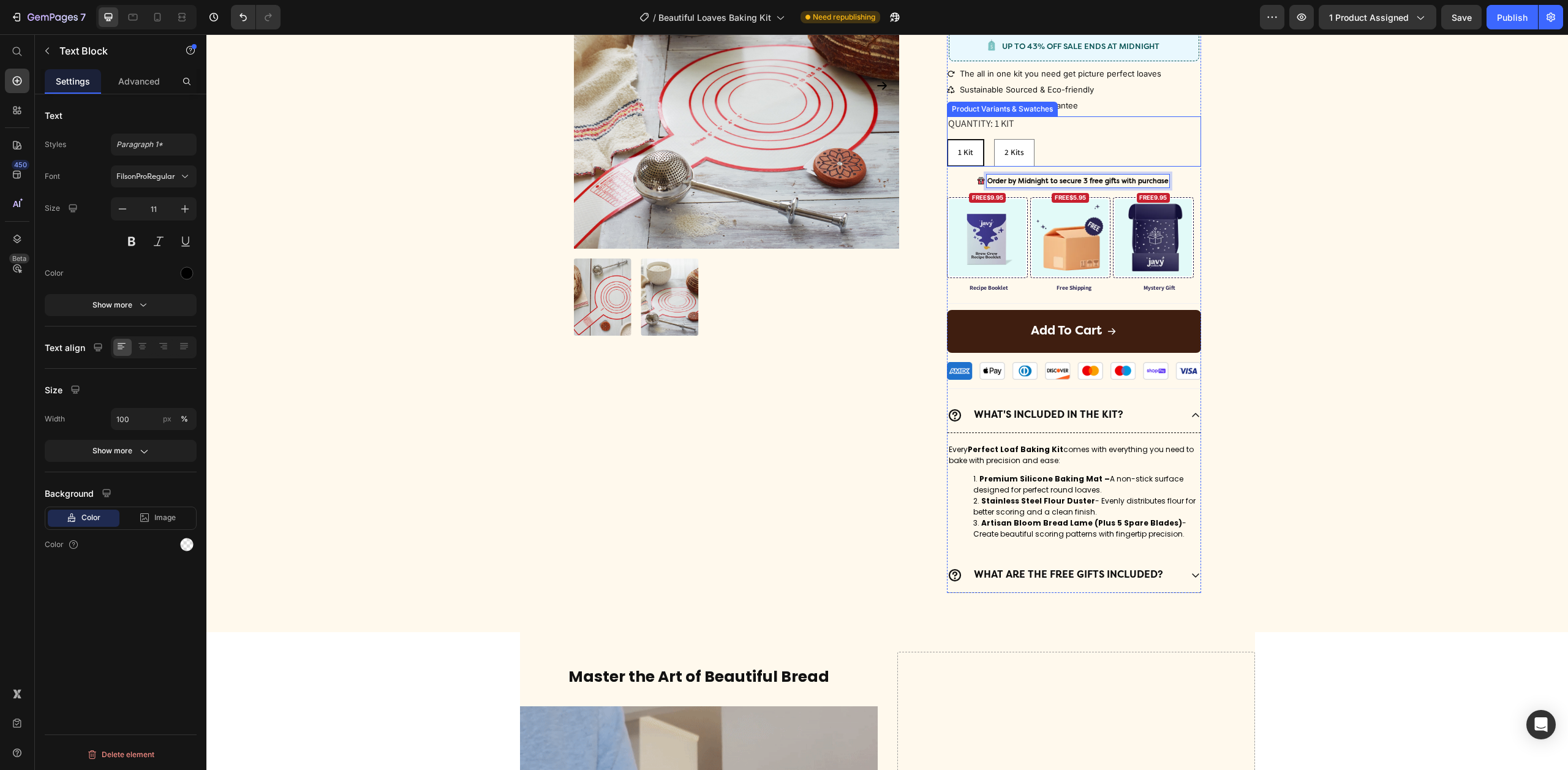 scroll, scrollTop: 192, scrollLeft: 0, axis: vertical 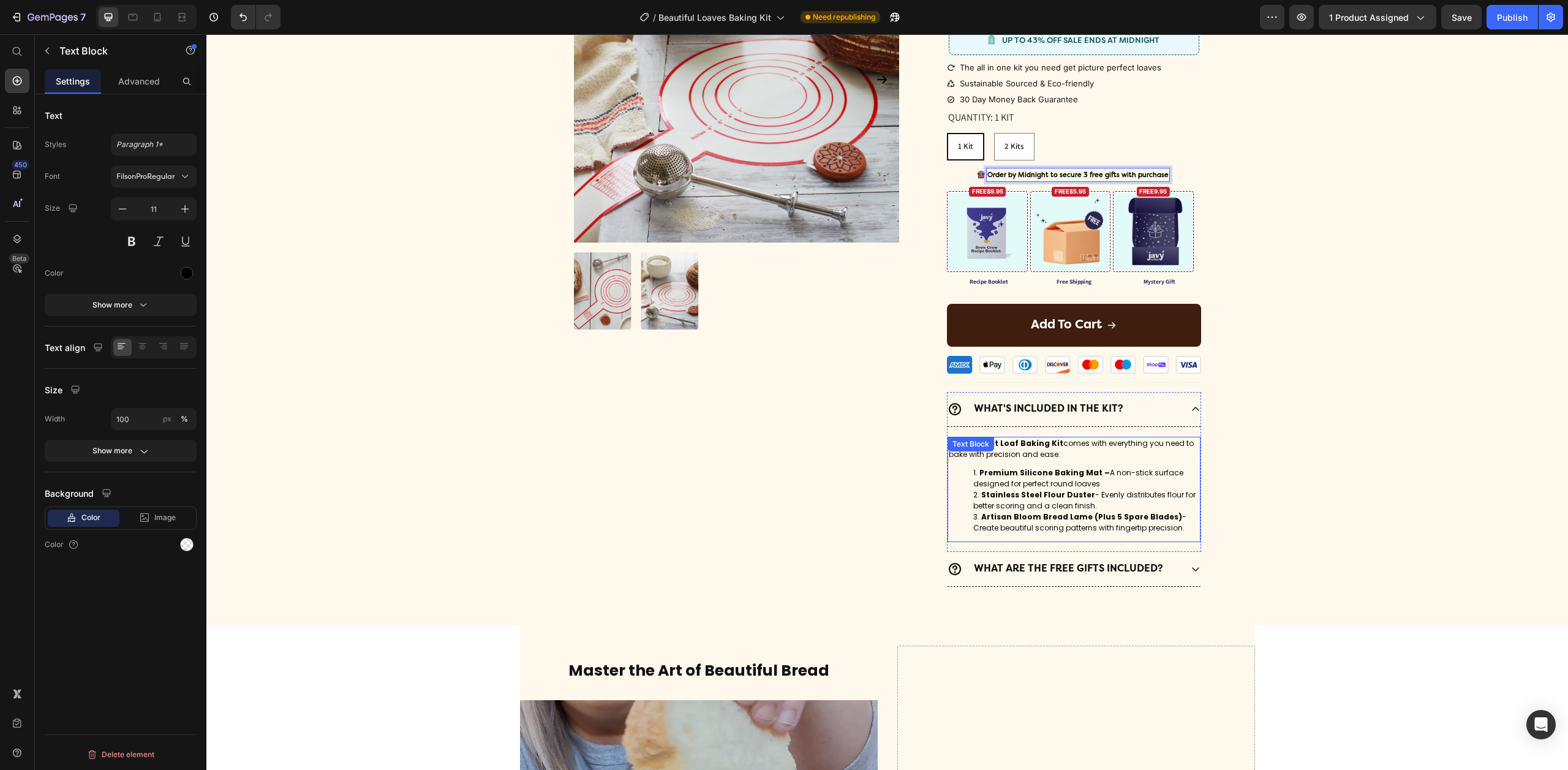 click on "Premium Silicone Baking Mat –" at bounding box center [1044, 472] 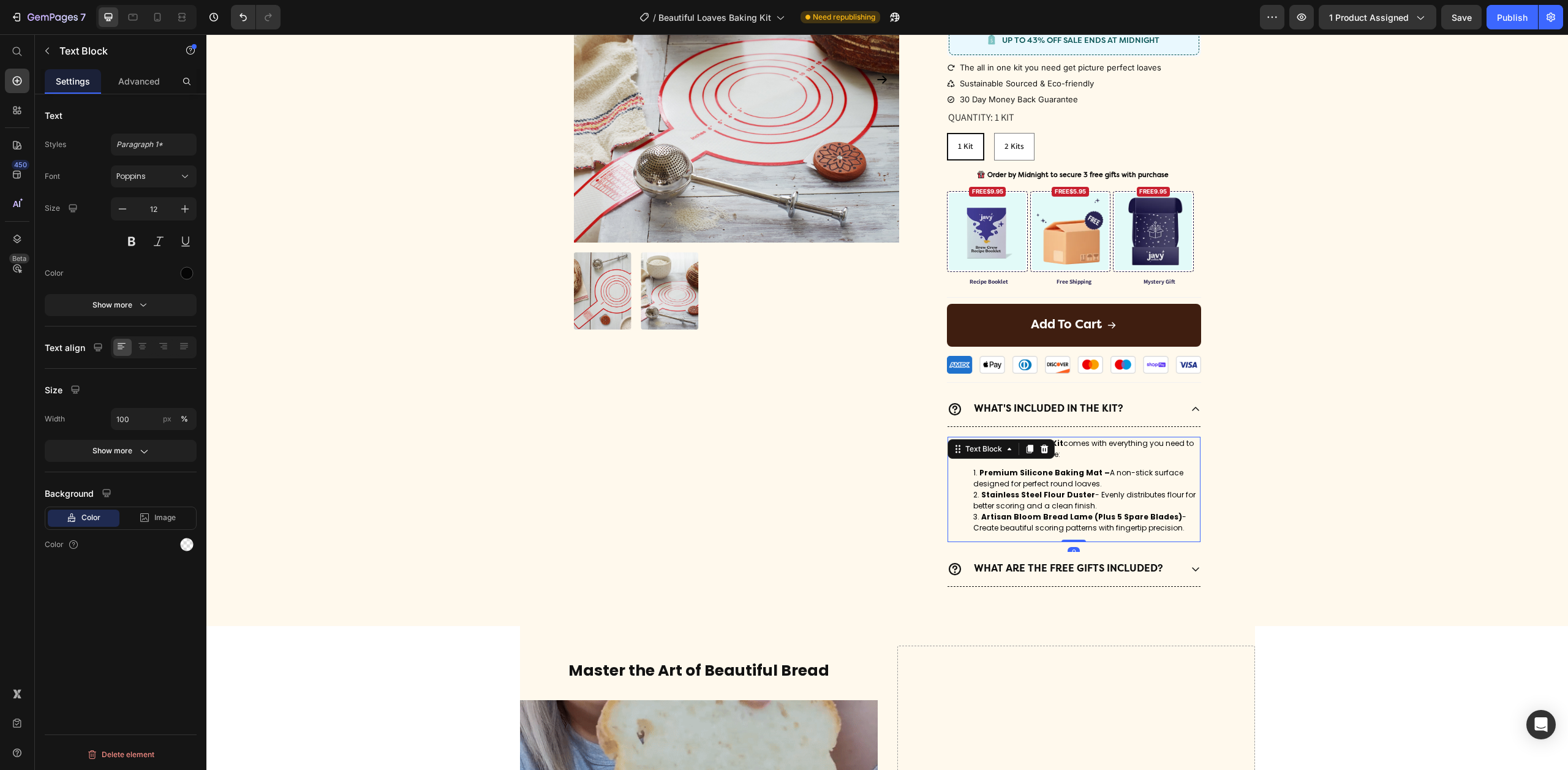 click on "Premium Silicone Baking Mat –" at bounding box center (1044, 472) 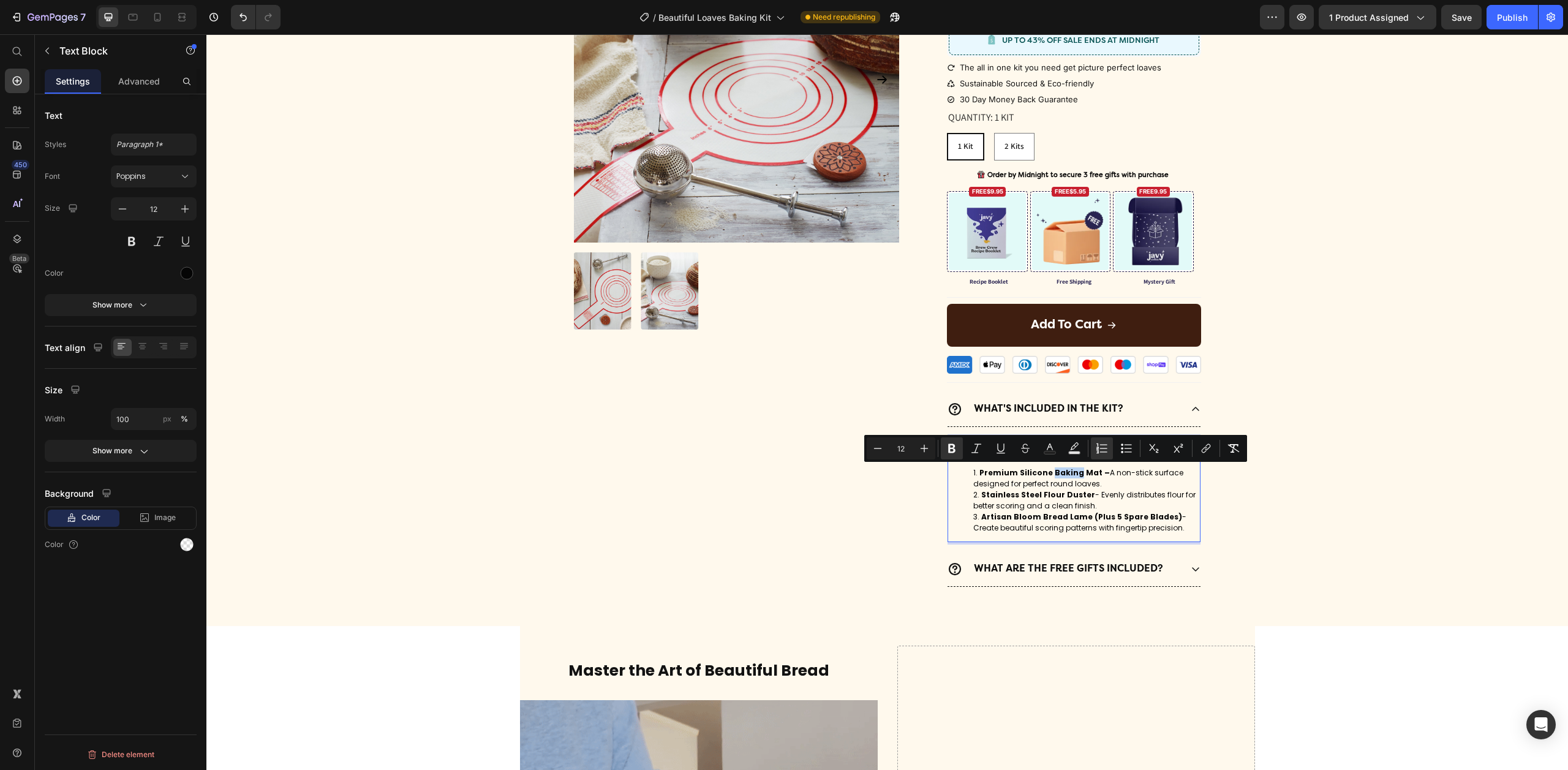click on "Premium Silicone Baking Mat –" at bounding box center (1044, 472) 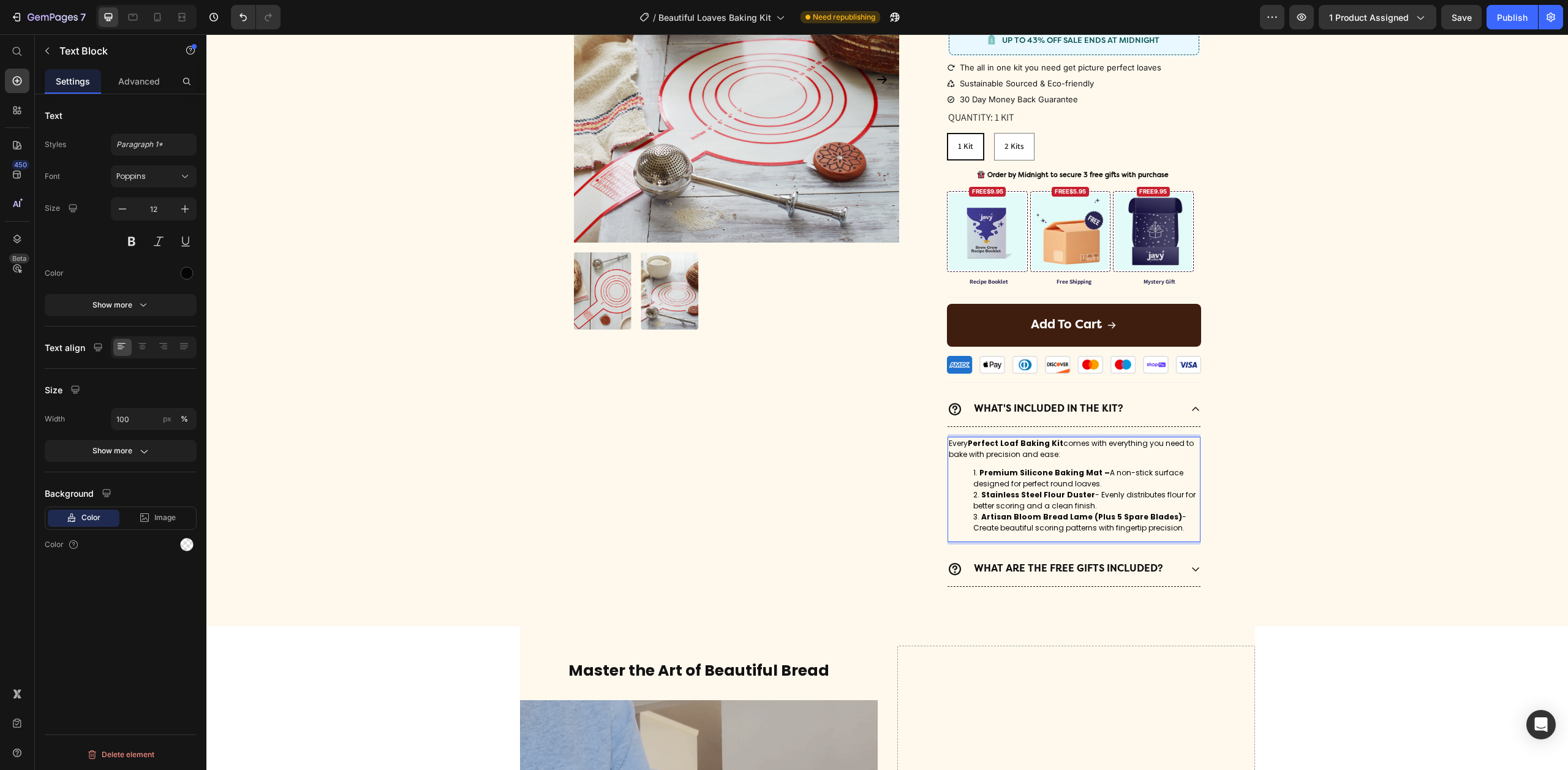 drag, startPoint x: 1041, startPoint y: 473, endPoint x: 1067, endPoint y: 474, distance: 26.019224 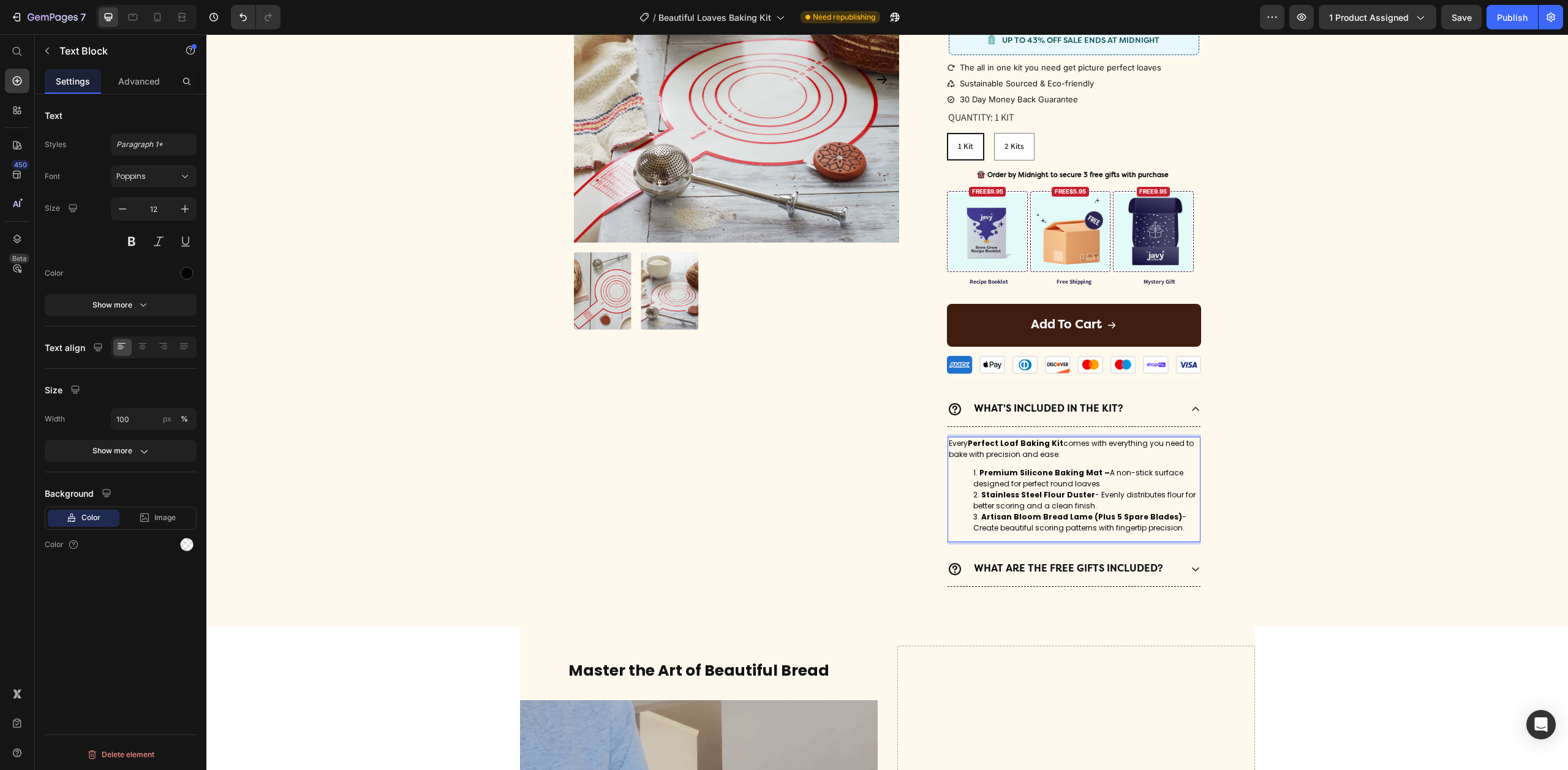 click on "Premium Silicone Baking Mat –" at bounding box center (1044, 472) 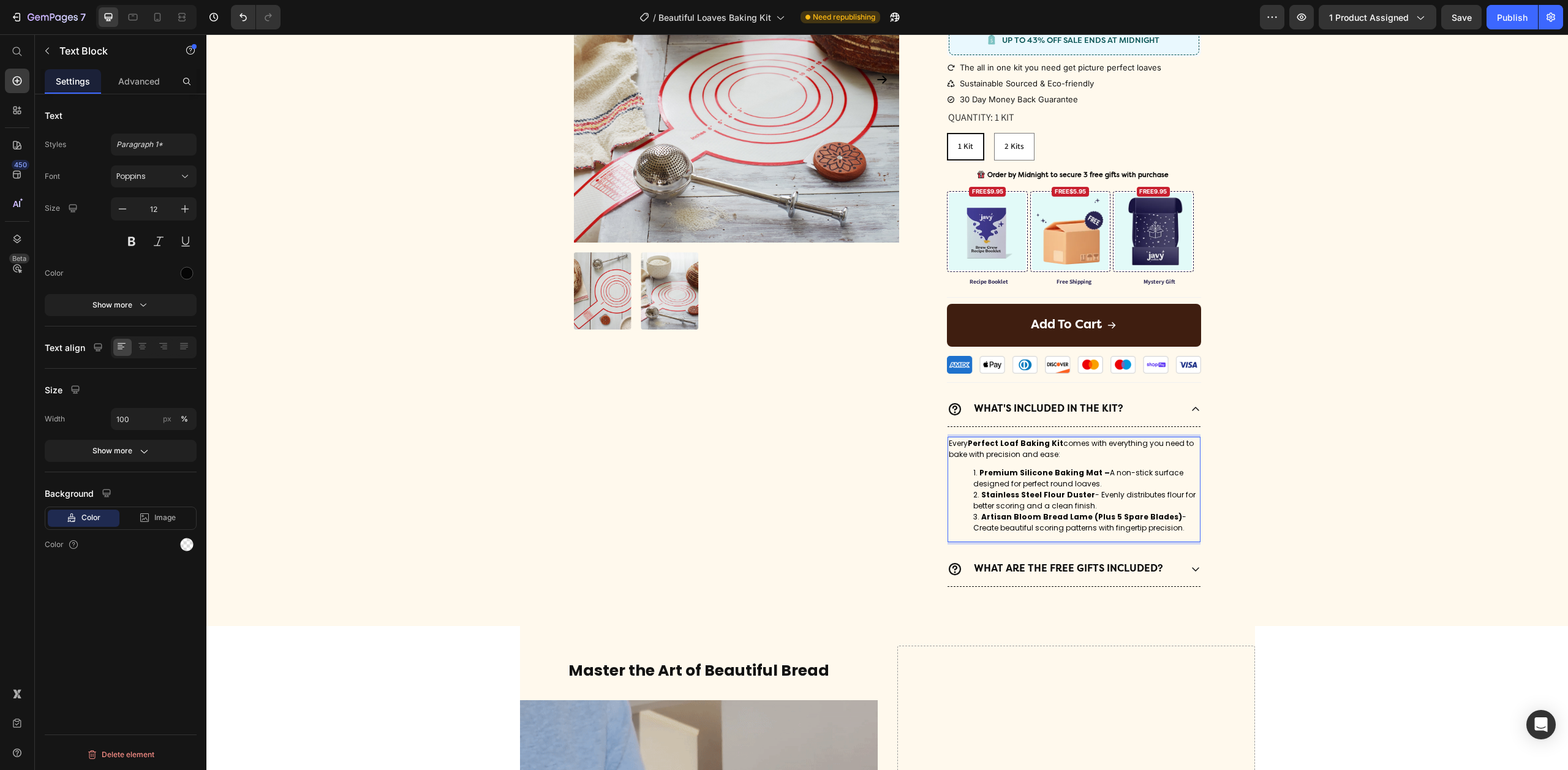 click on "Premium Silicone Baking Mat –" at bounding box center [1044, 472] 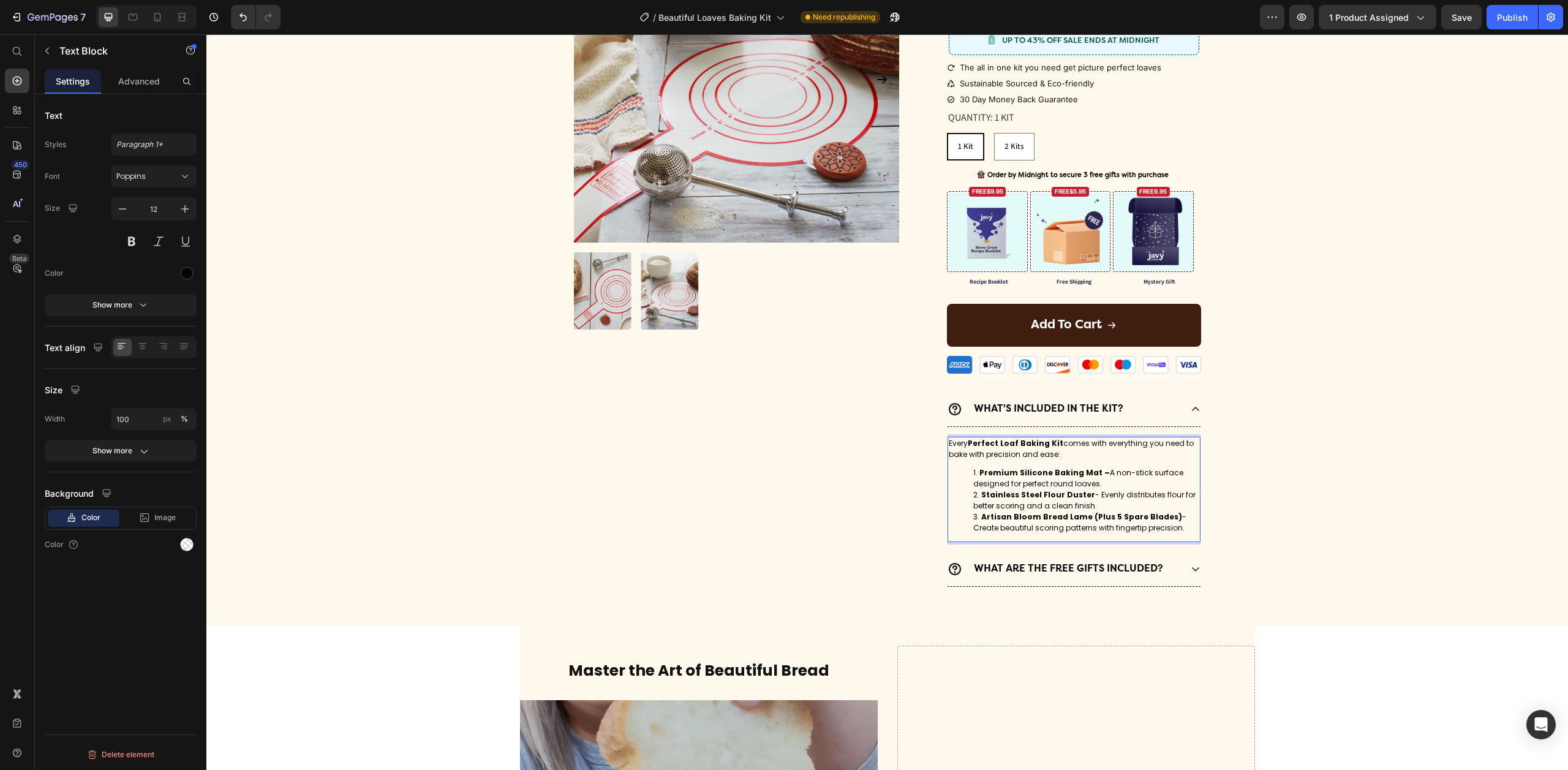 click on "Premium Silicone Baking Mat –" at bounding box center [1044, 472] 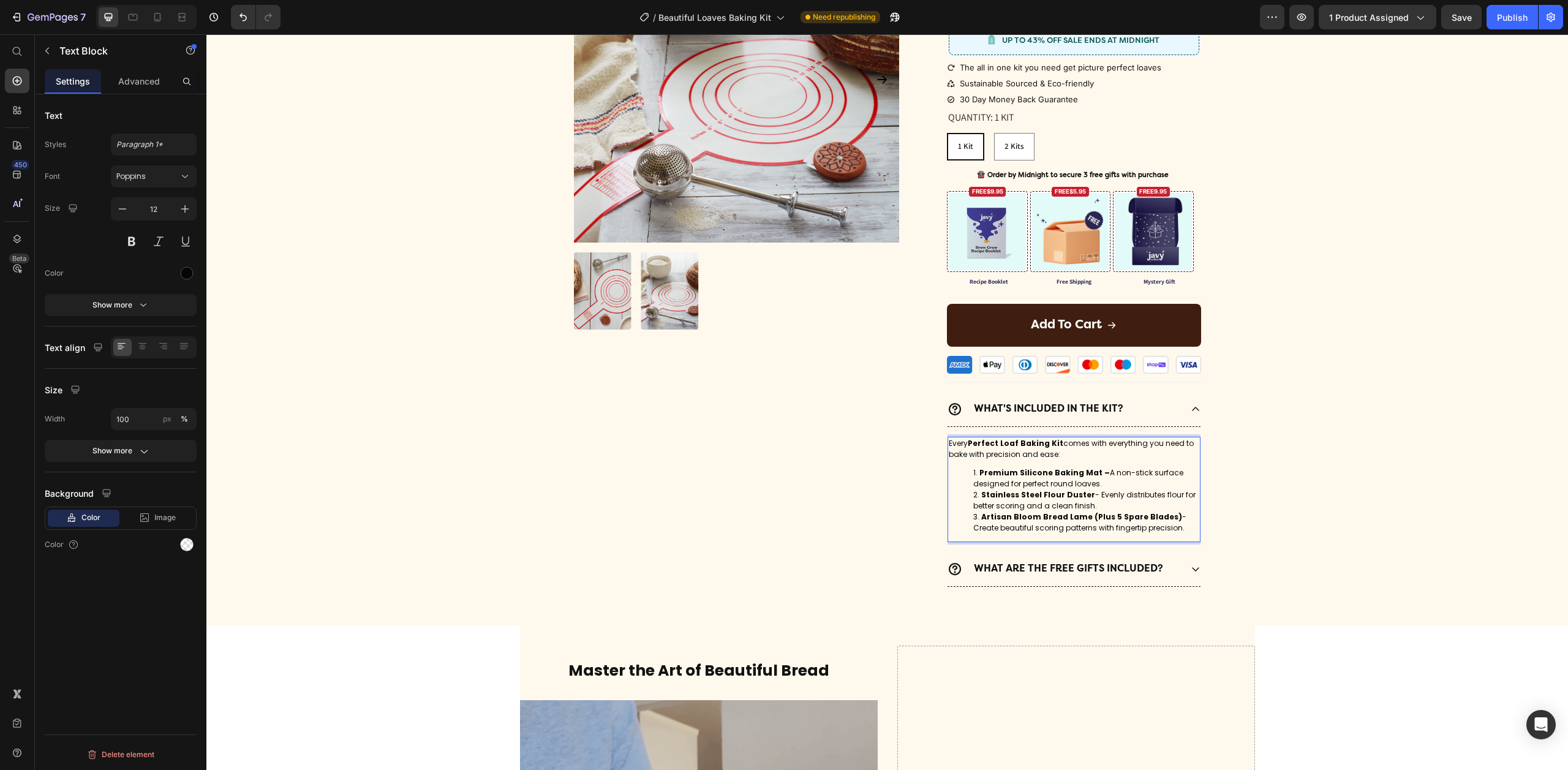 click on "Premium Silicone Baking Mat –" at bounding box center (1044, 472) 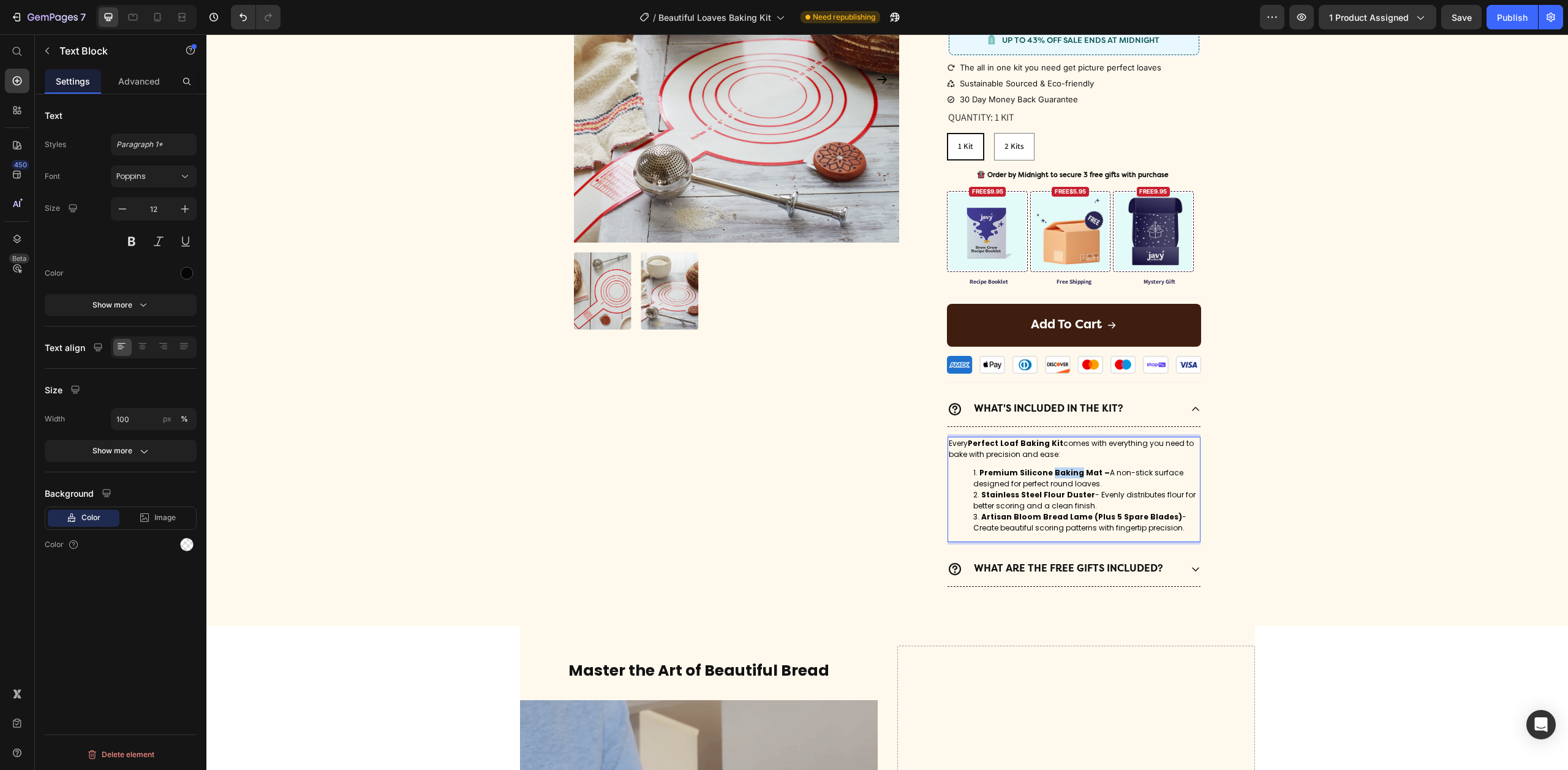 click on "Premium Silicone Baking Mat –" at bounding box center [1044, 472] 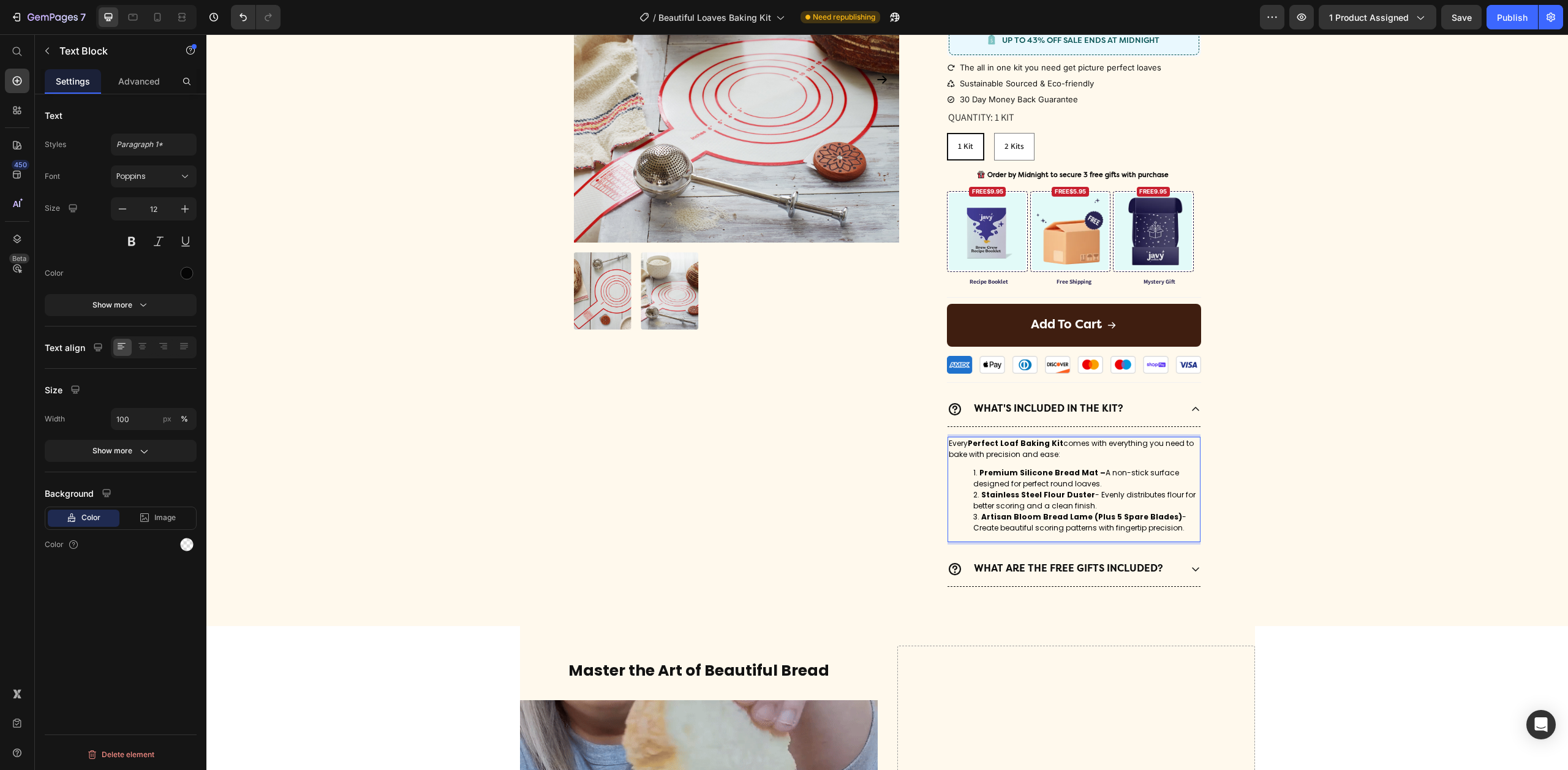 click on "Premium Silicone Bread Mat –" at bounding box center (1042, 472) 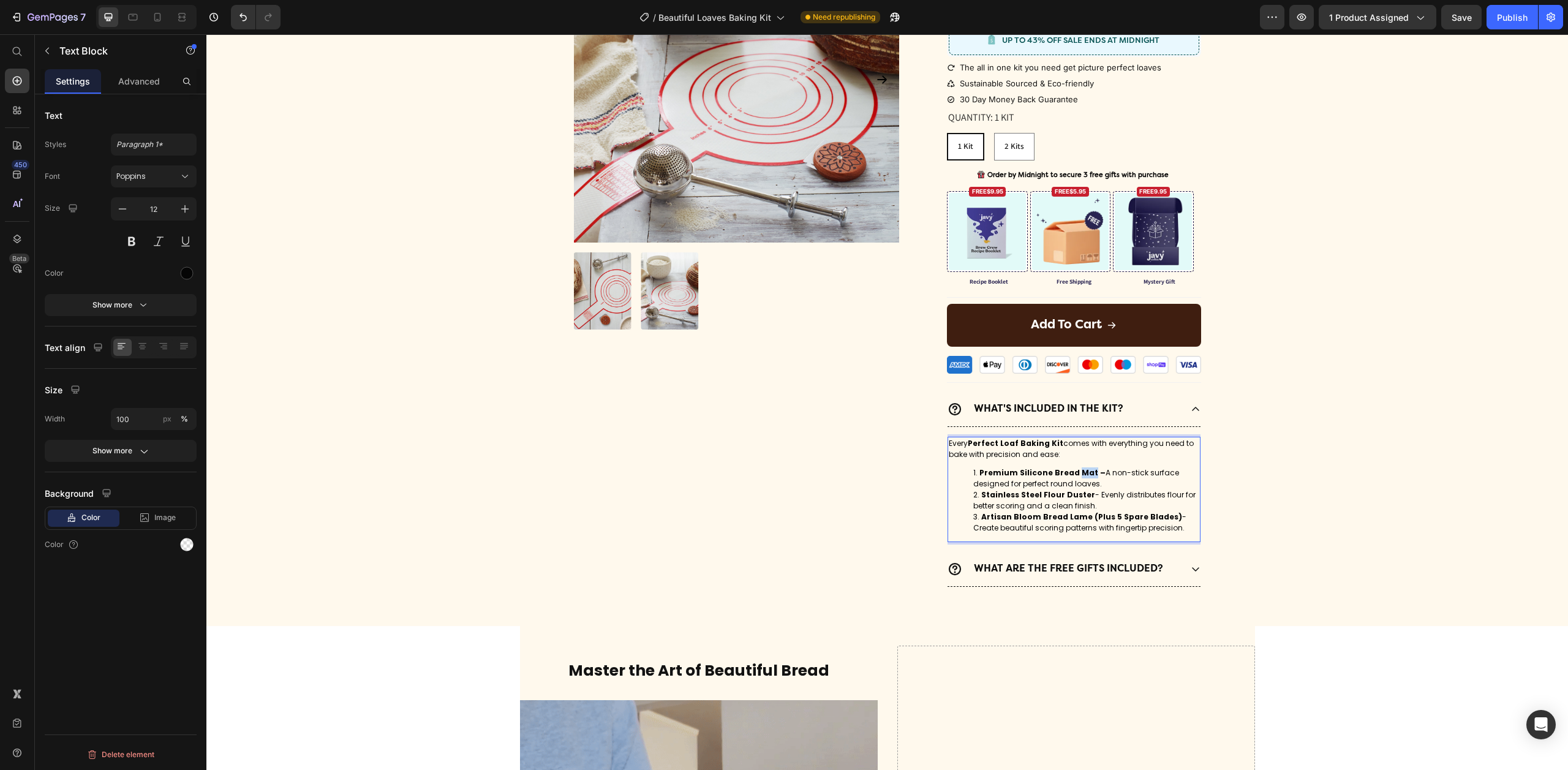 click on "Premium Silicone Bread Mat –" at bounding box center [1042, 472] 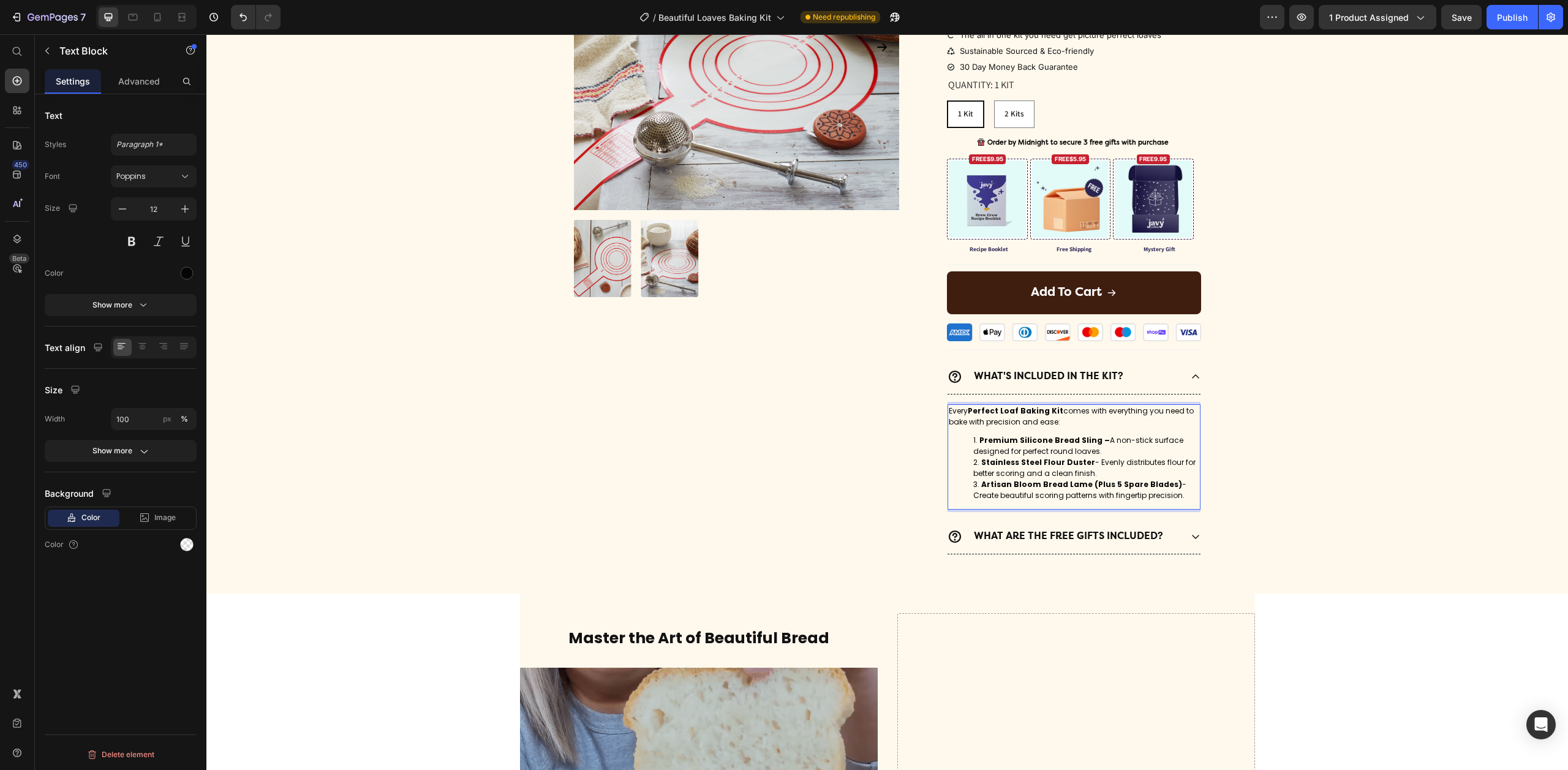 scroll, scrollTop: 227, scrollLeft: 0, axis: vertical 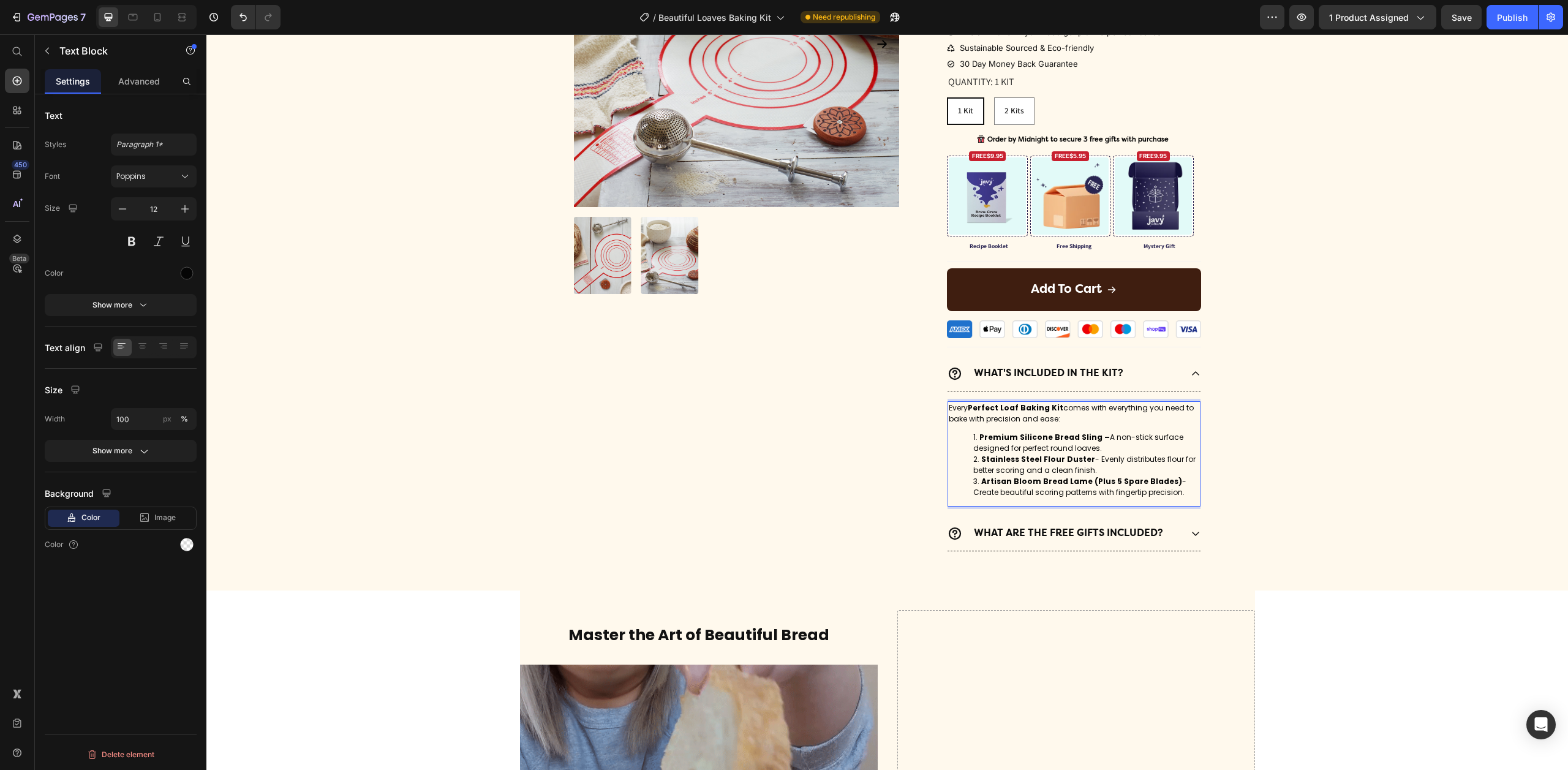 click on "Perfect Loaf Baking Kit" at bounding box center (1016, 407) 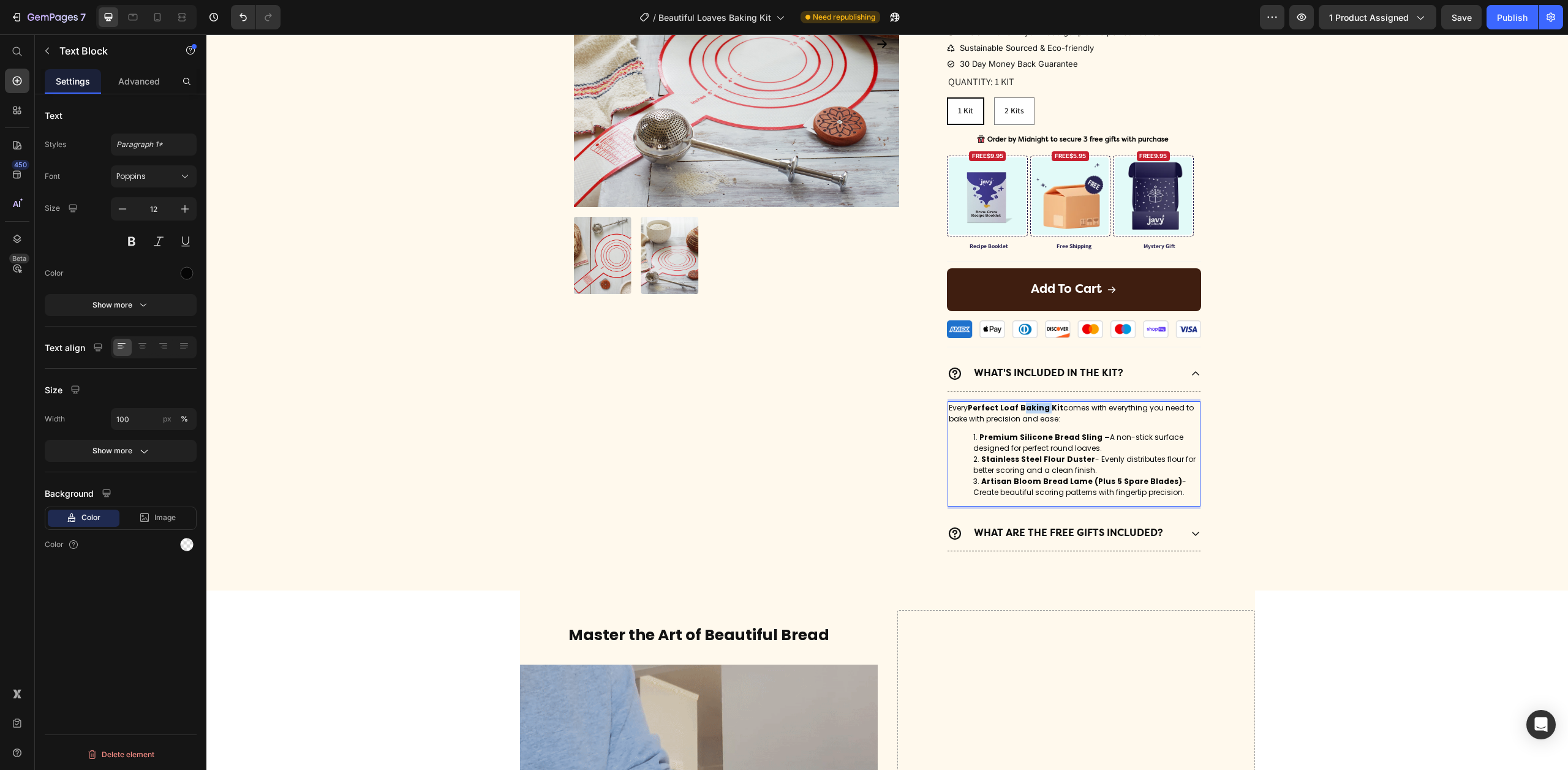 click on "Perfect Loaf Baking Kit" at bounding box center [1016, 407] 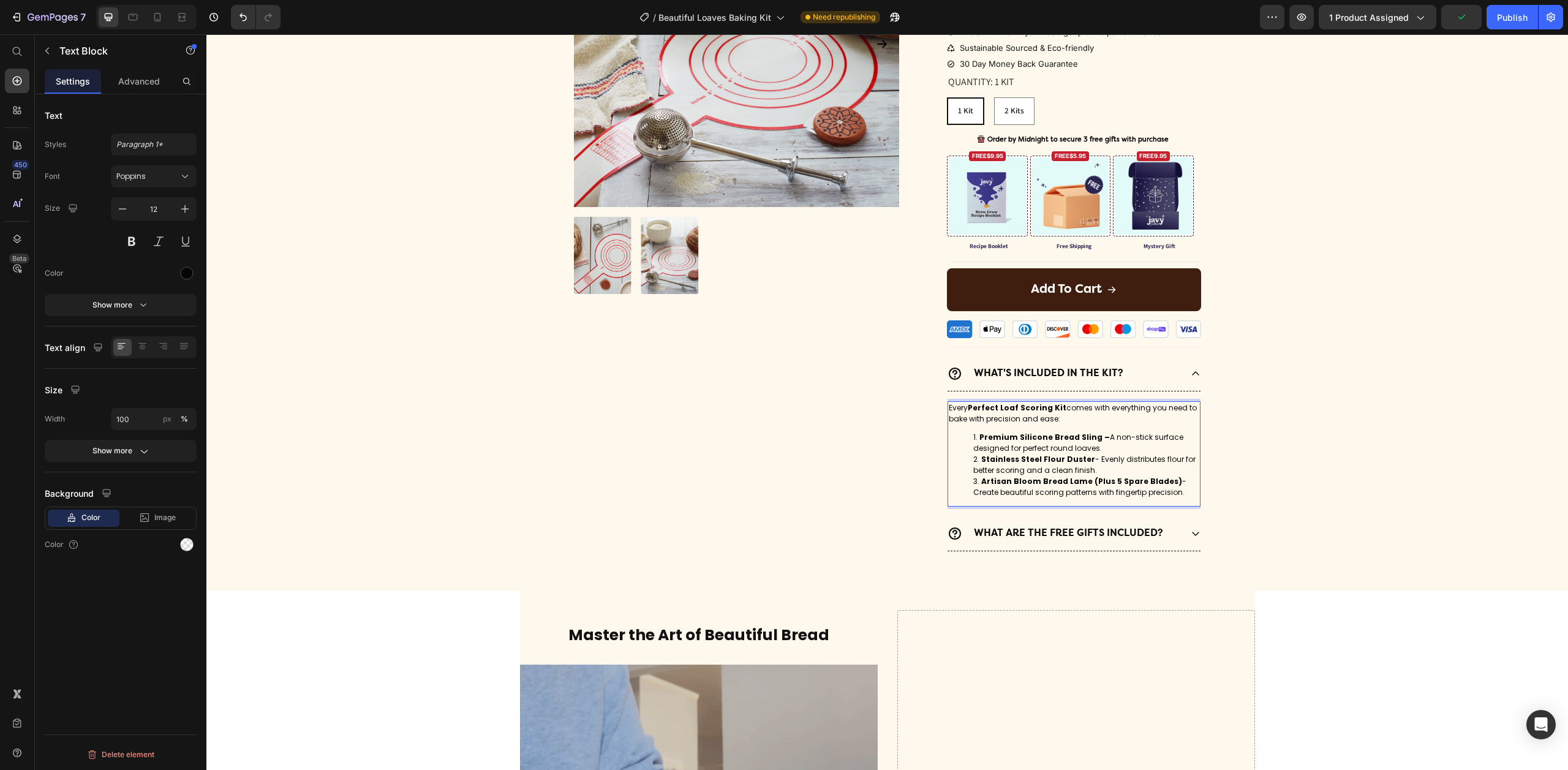 click on "Every  Perfect Loaf Scoring Kit  comes with everything you need to bake with precision and ease:" at bounding box center [1074, 413] 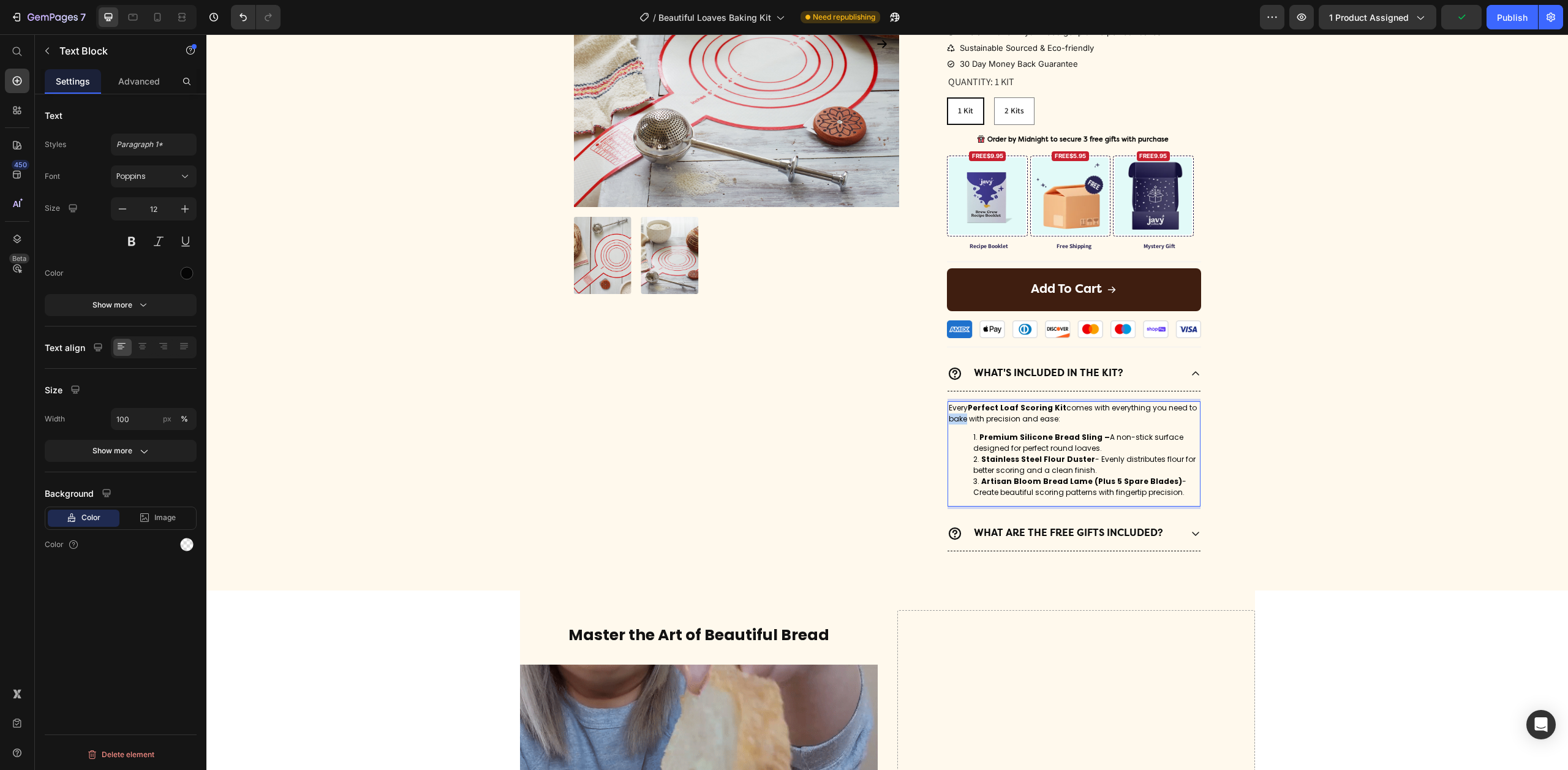 click on "Every  Perfect Loaf Scoring Kit  comes with everything you need to bake with precision and ease:" at bounding box center [1074, 413] 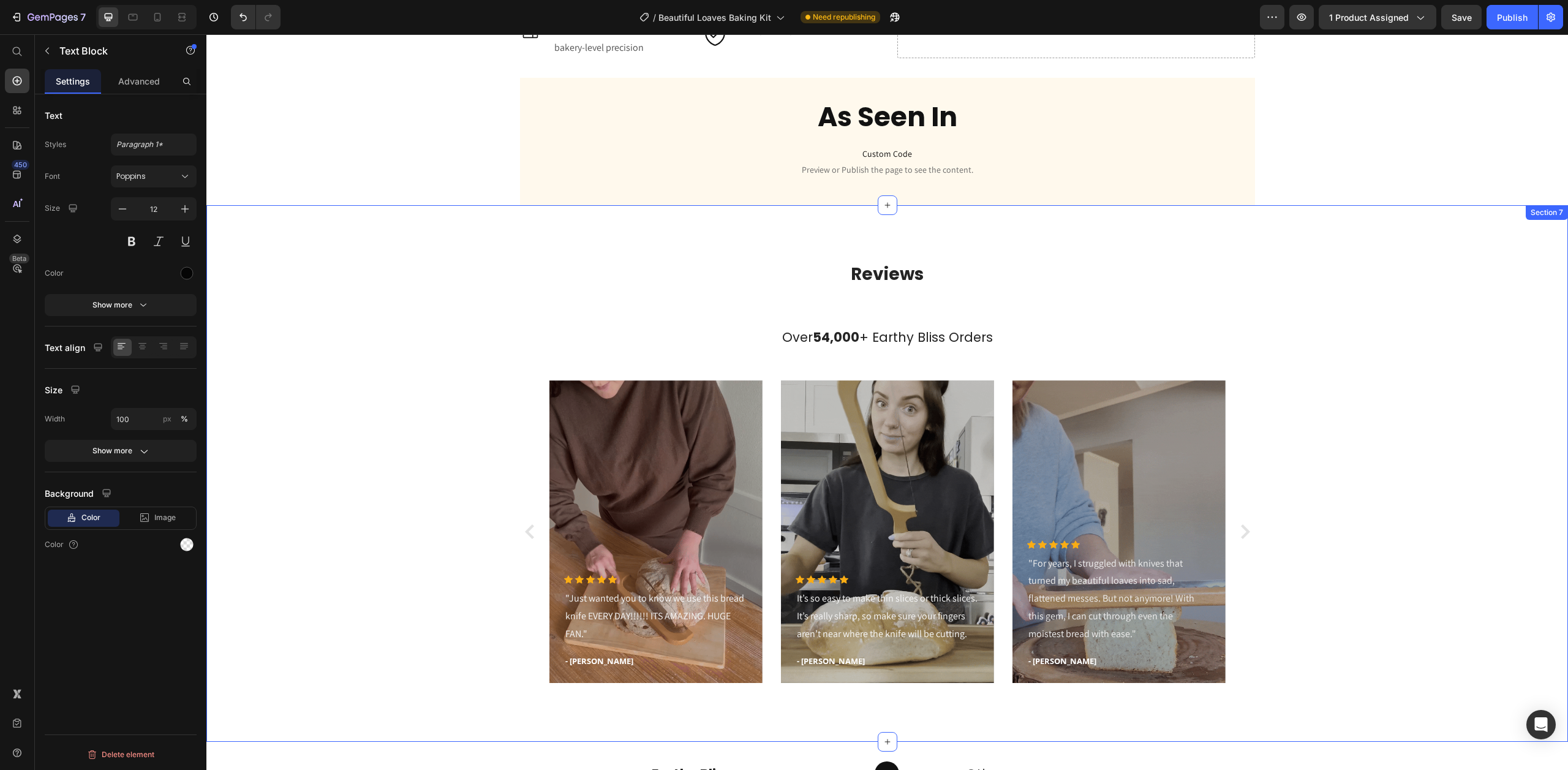scroll, scrollTop: 2445, scrollLeft: 0, axis: vertical 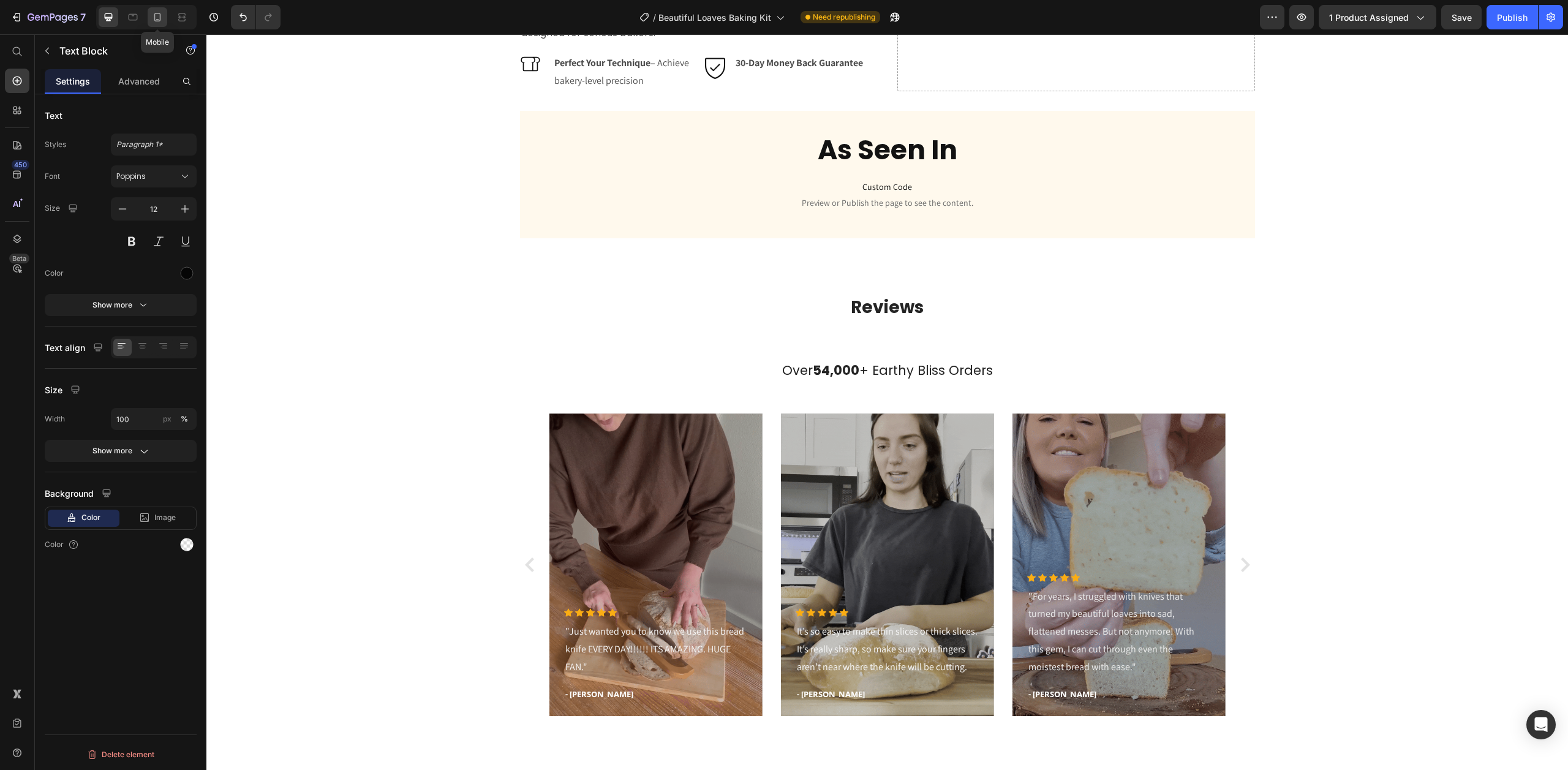 click 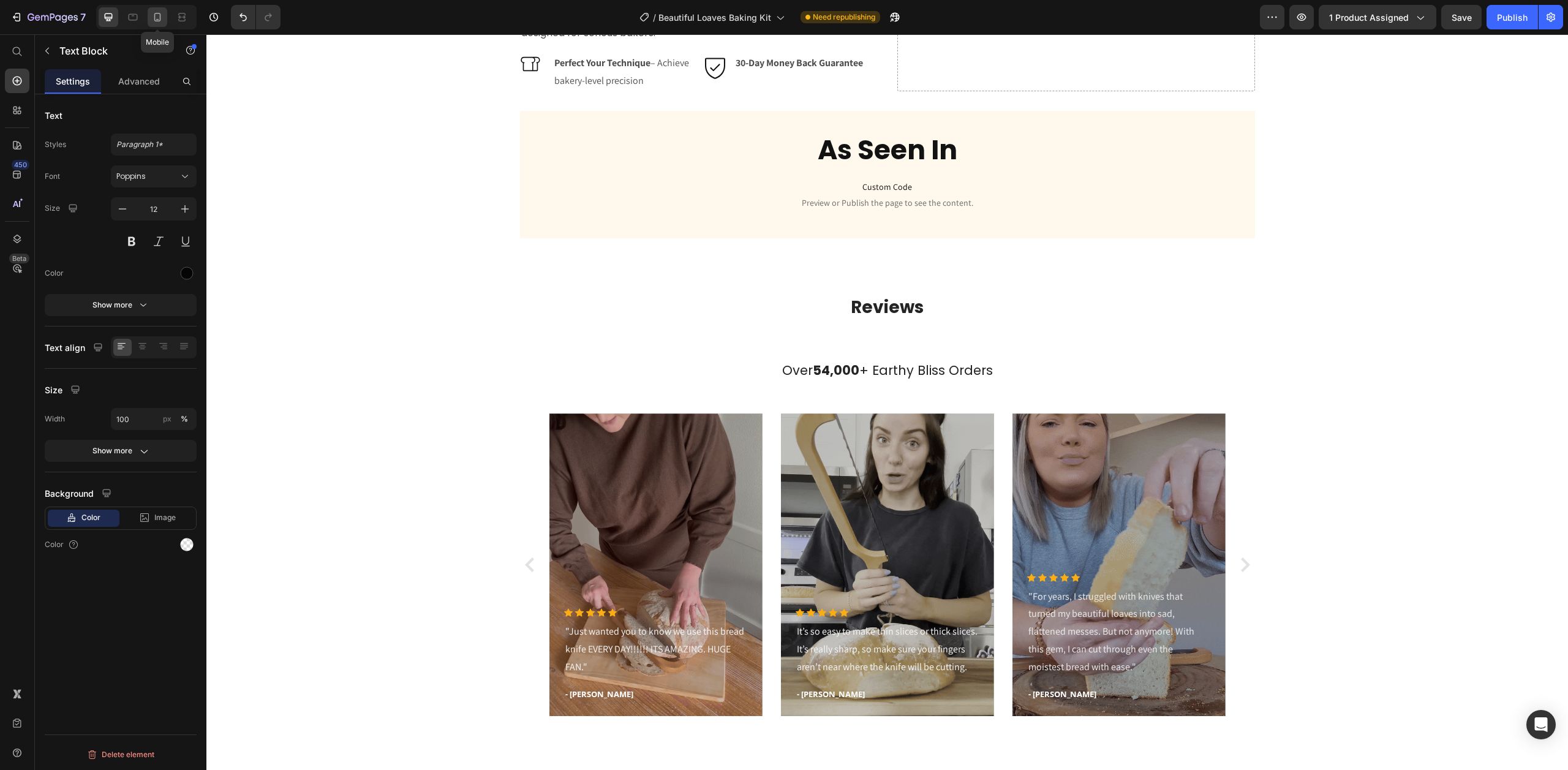 type on "14" 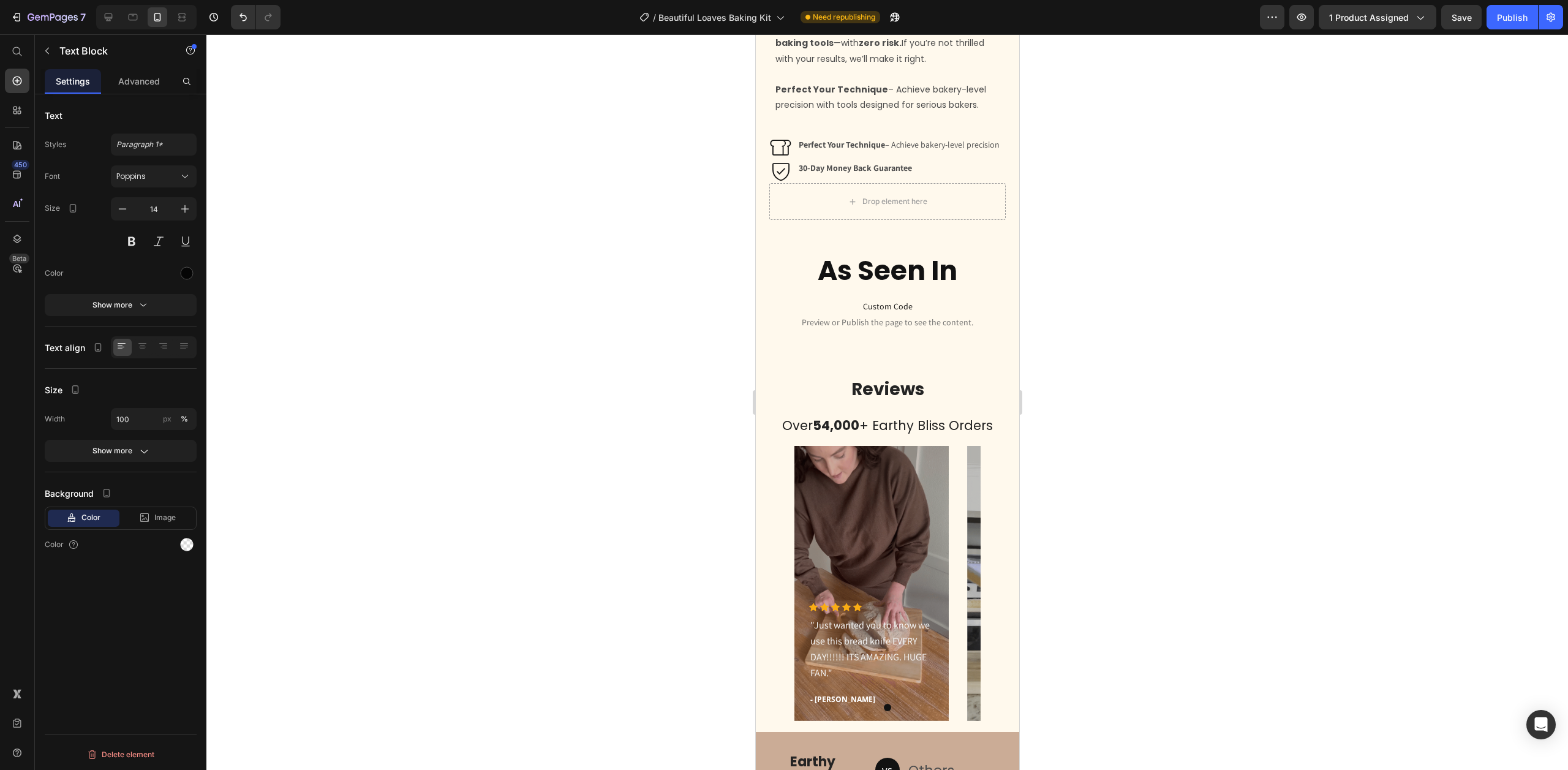 scroll, scrollTop: 2417, scrollLeft: 0, axis: vertical 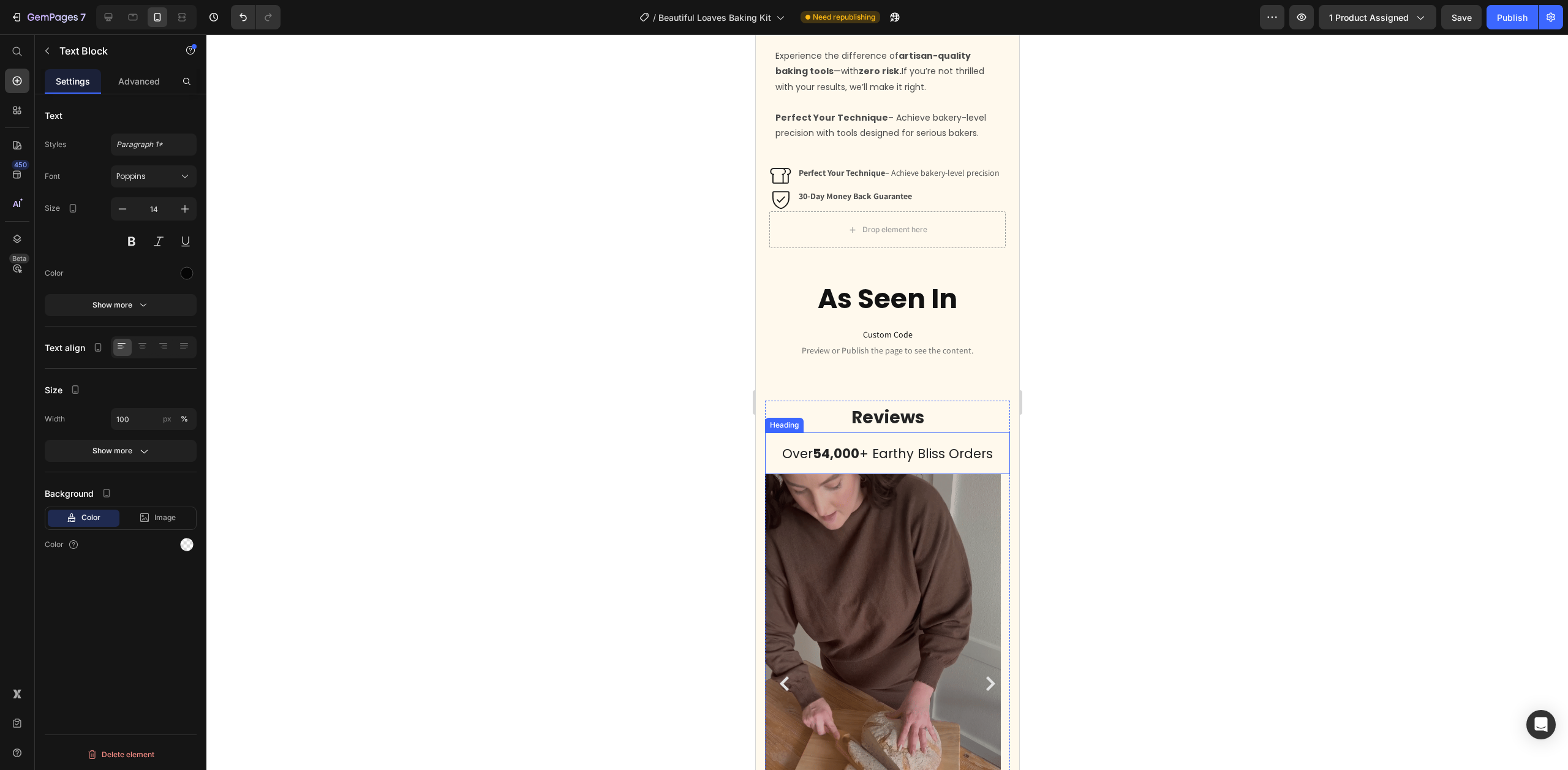 click on "54,000" at bounding box center [835, 453] 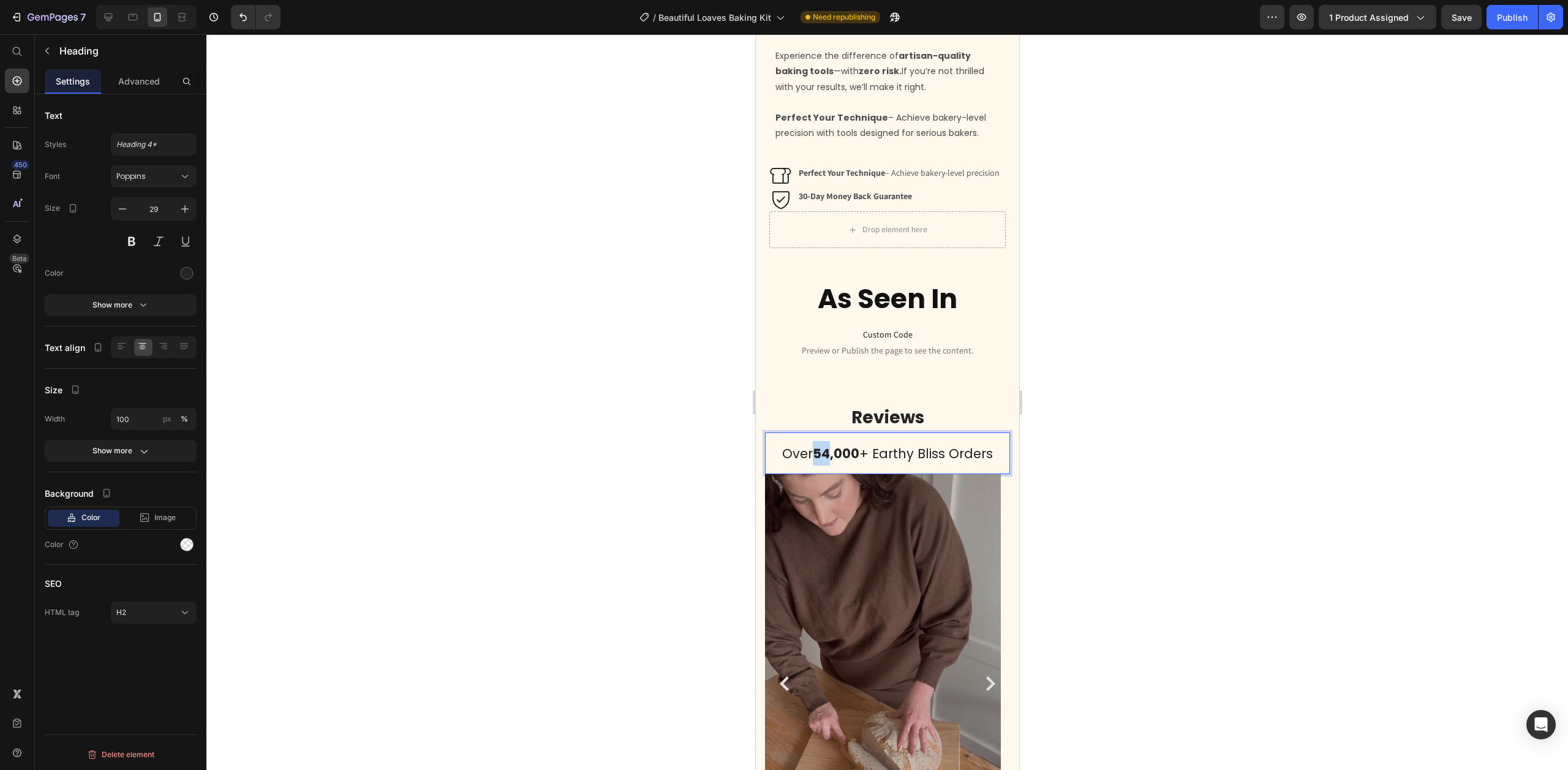 drag, startPoint x: 826, startPoint y: 455, endPoint x: 811, endPoint y: 456, distance: 15.033296 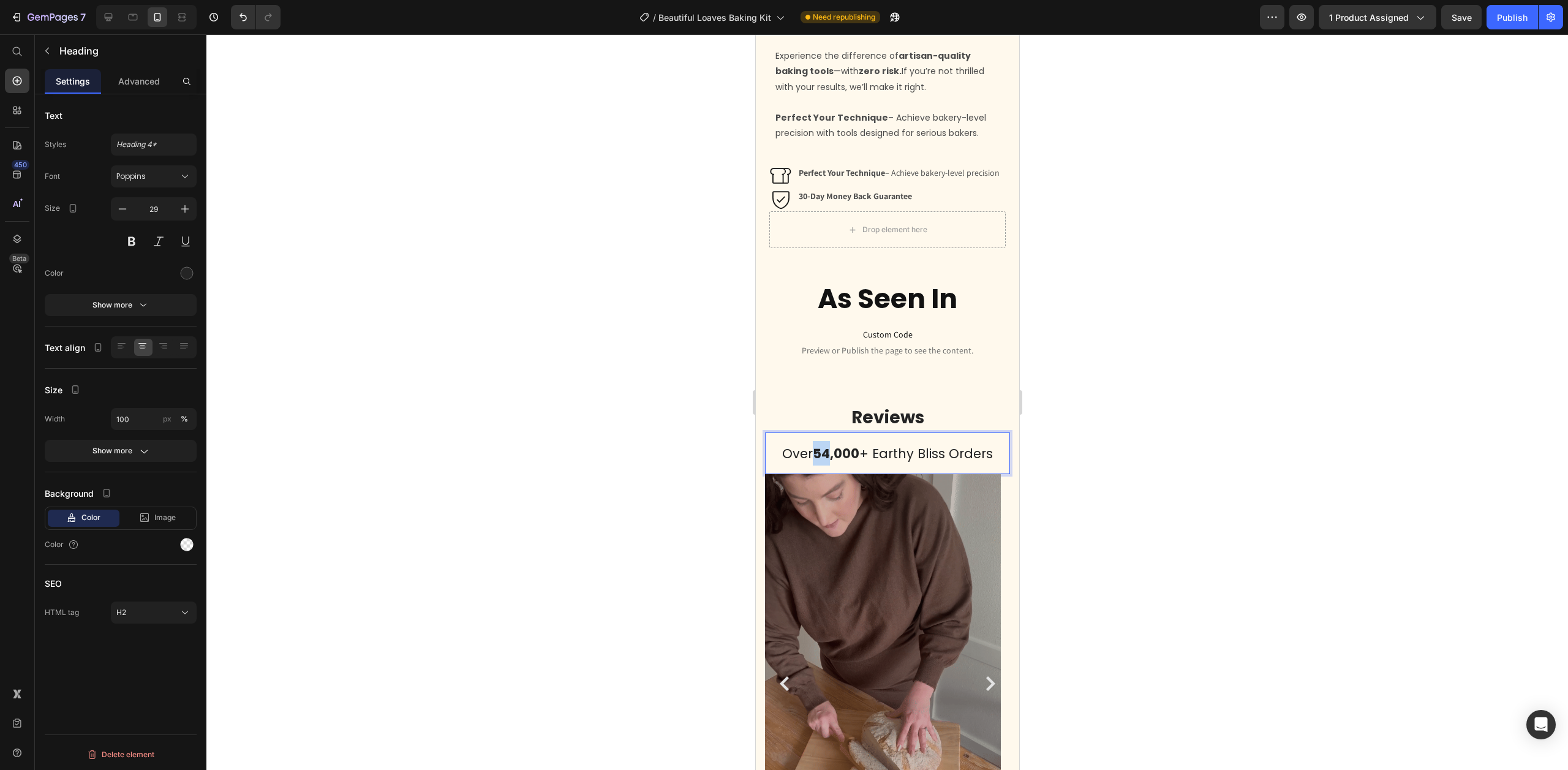 click on "54,000" at bounding box center [835, 453] 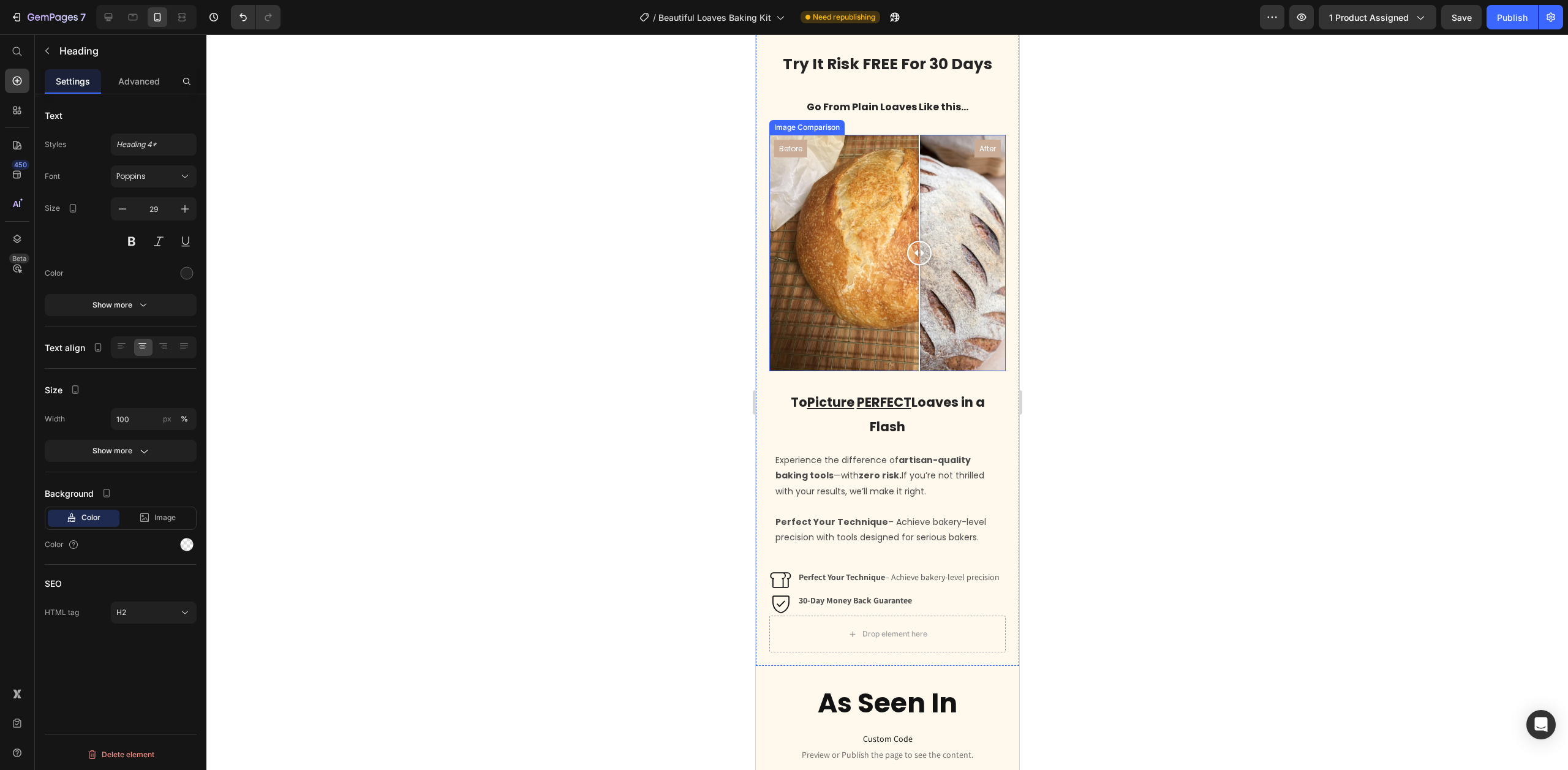 scroll, scrollTop: 1374, scrollLeft: 0, axis: vertical 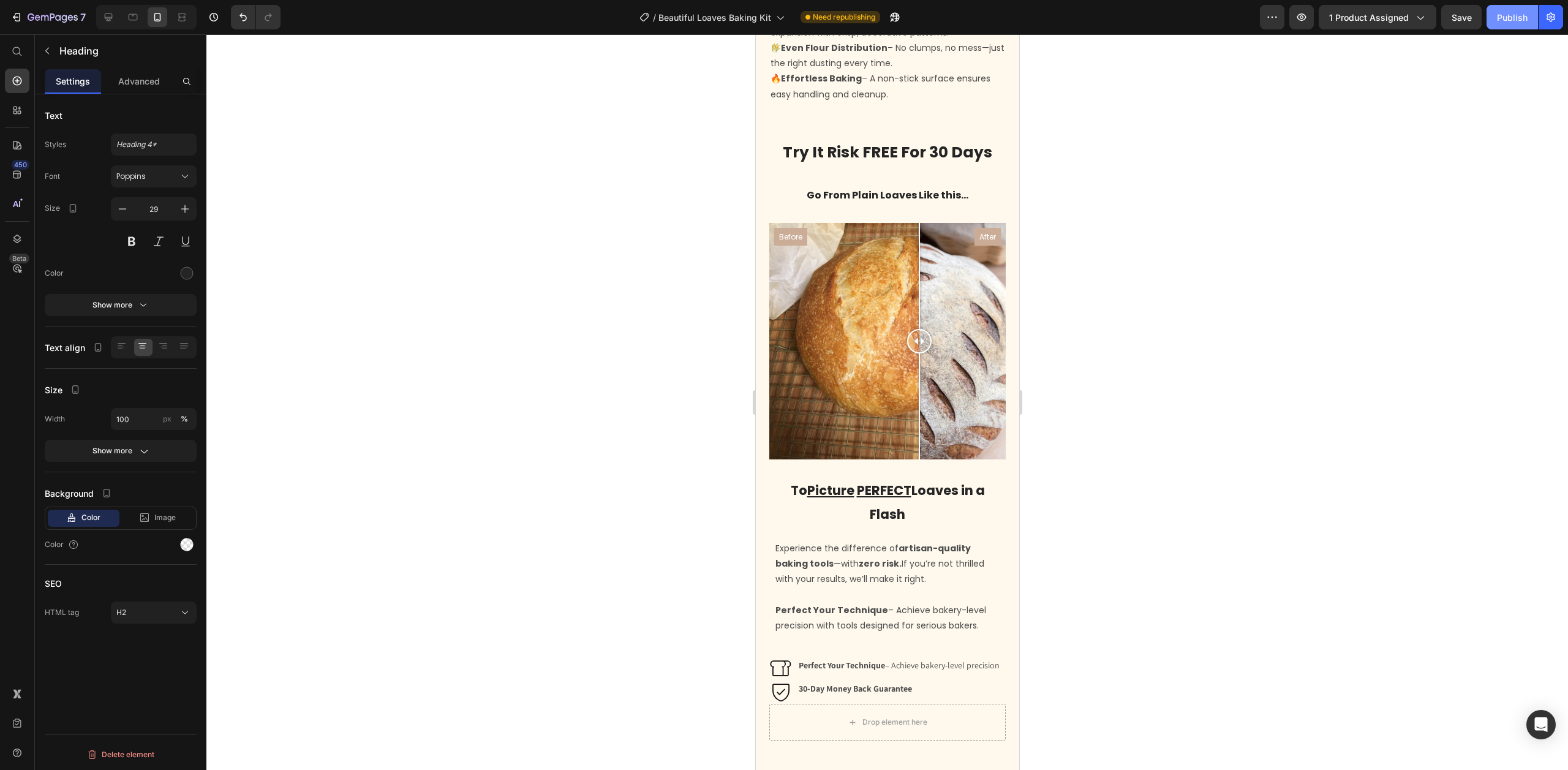 click on "Publish" at bounding box center (1512, 17) 